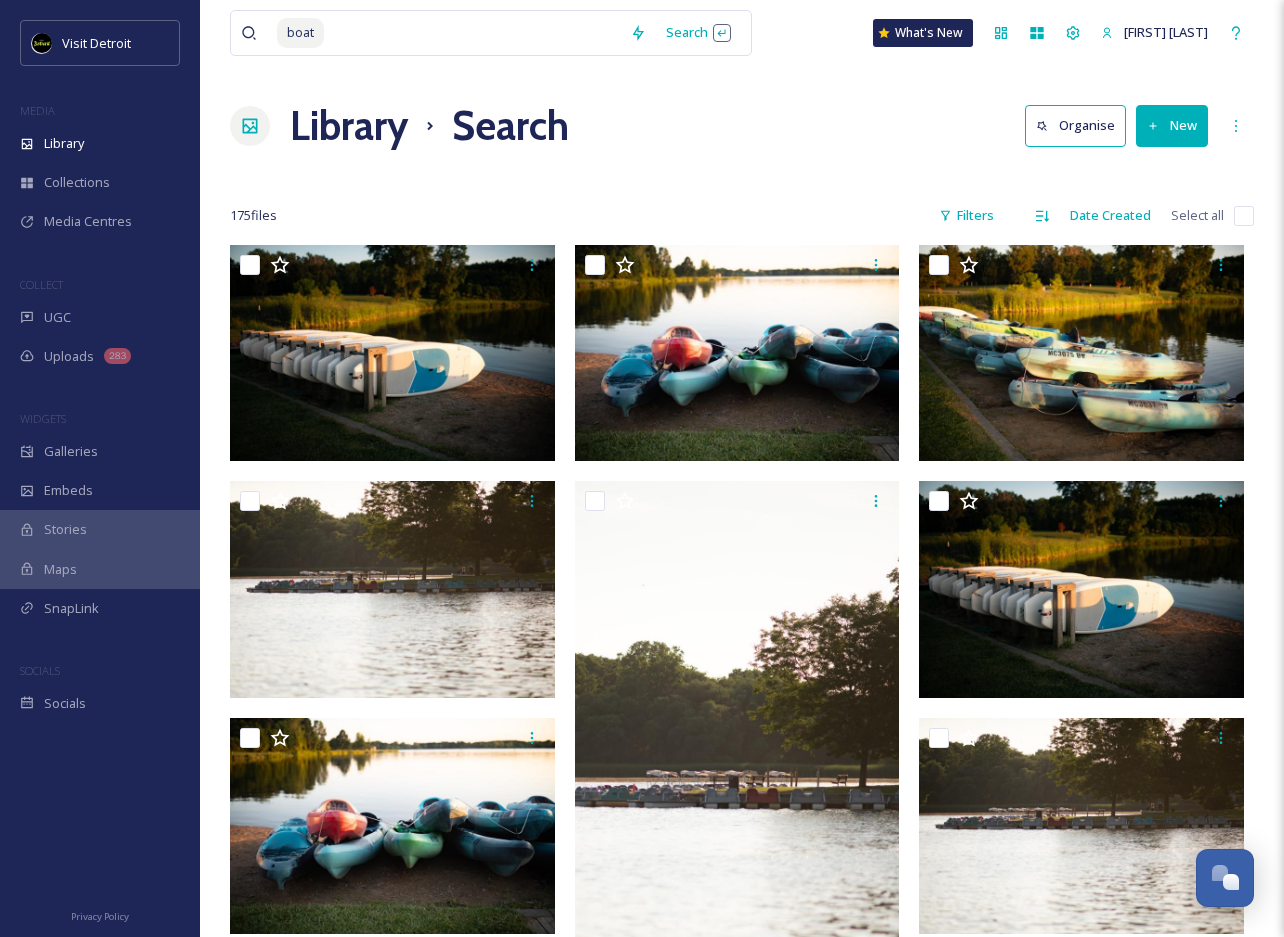 scroll, scrollTop: 0, scrollLeft: 0, axis: both 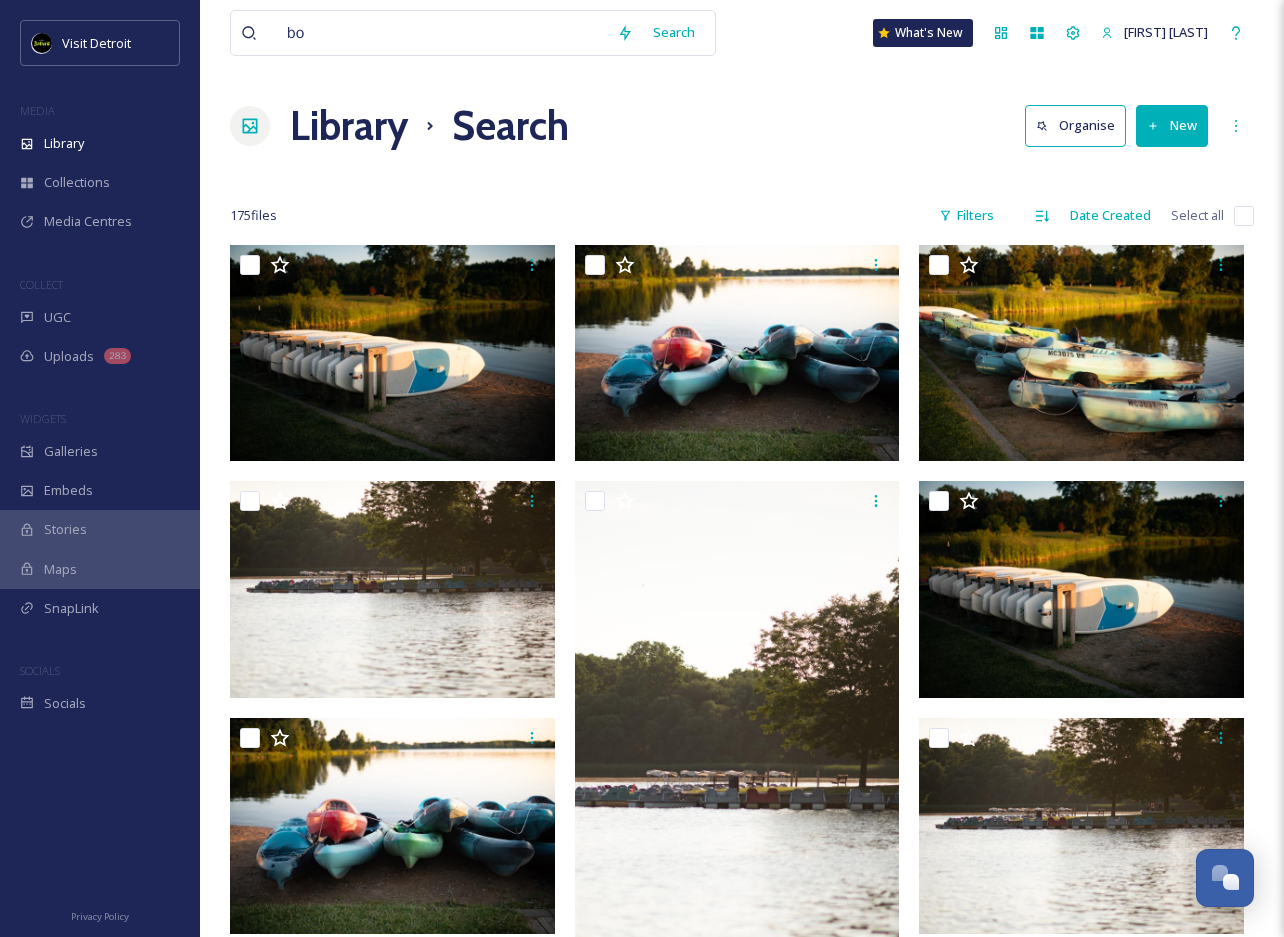 type on "b" 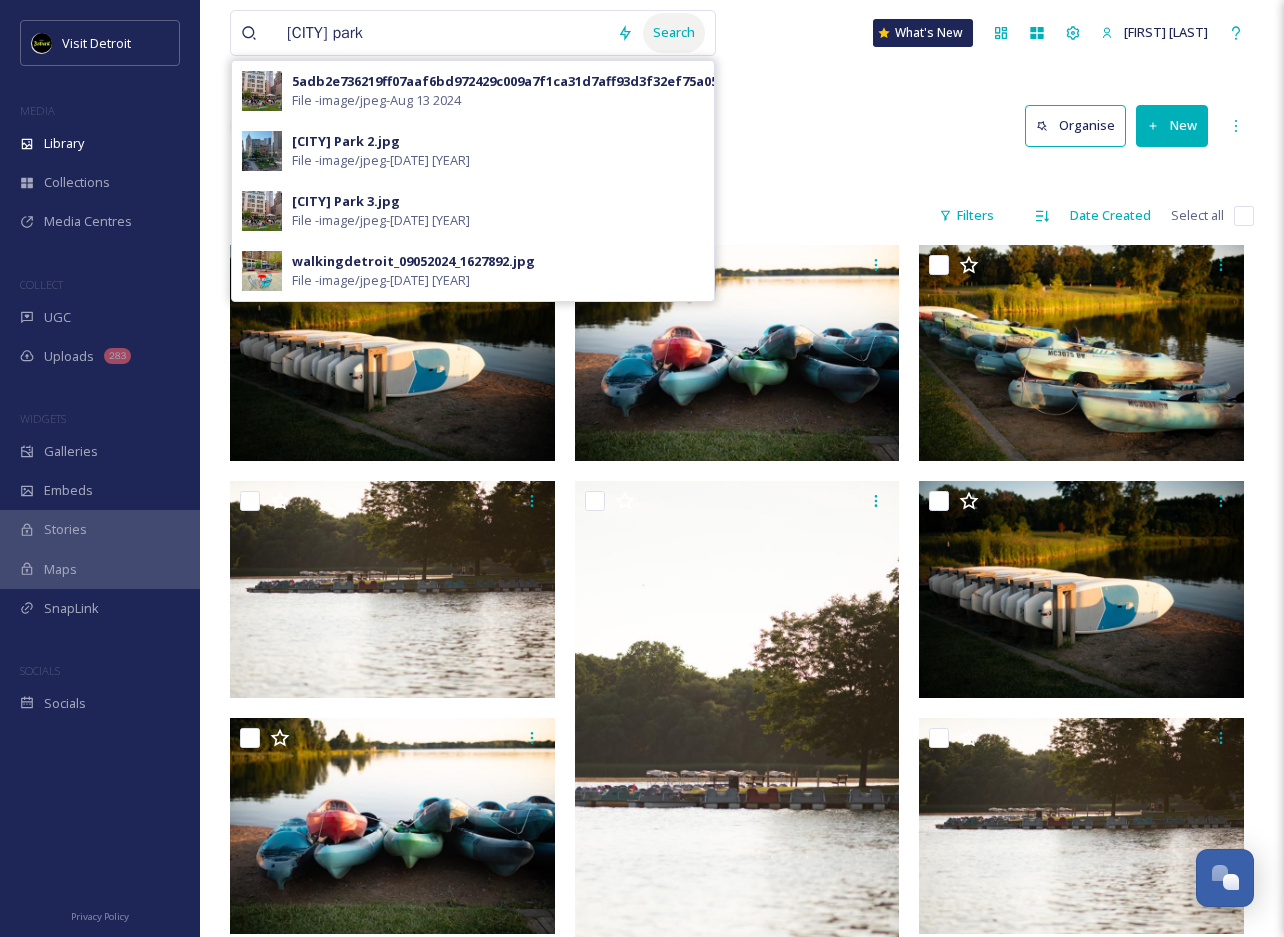 click on "Search" at bounding box center (674, 32) 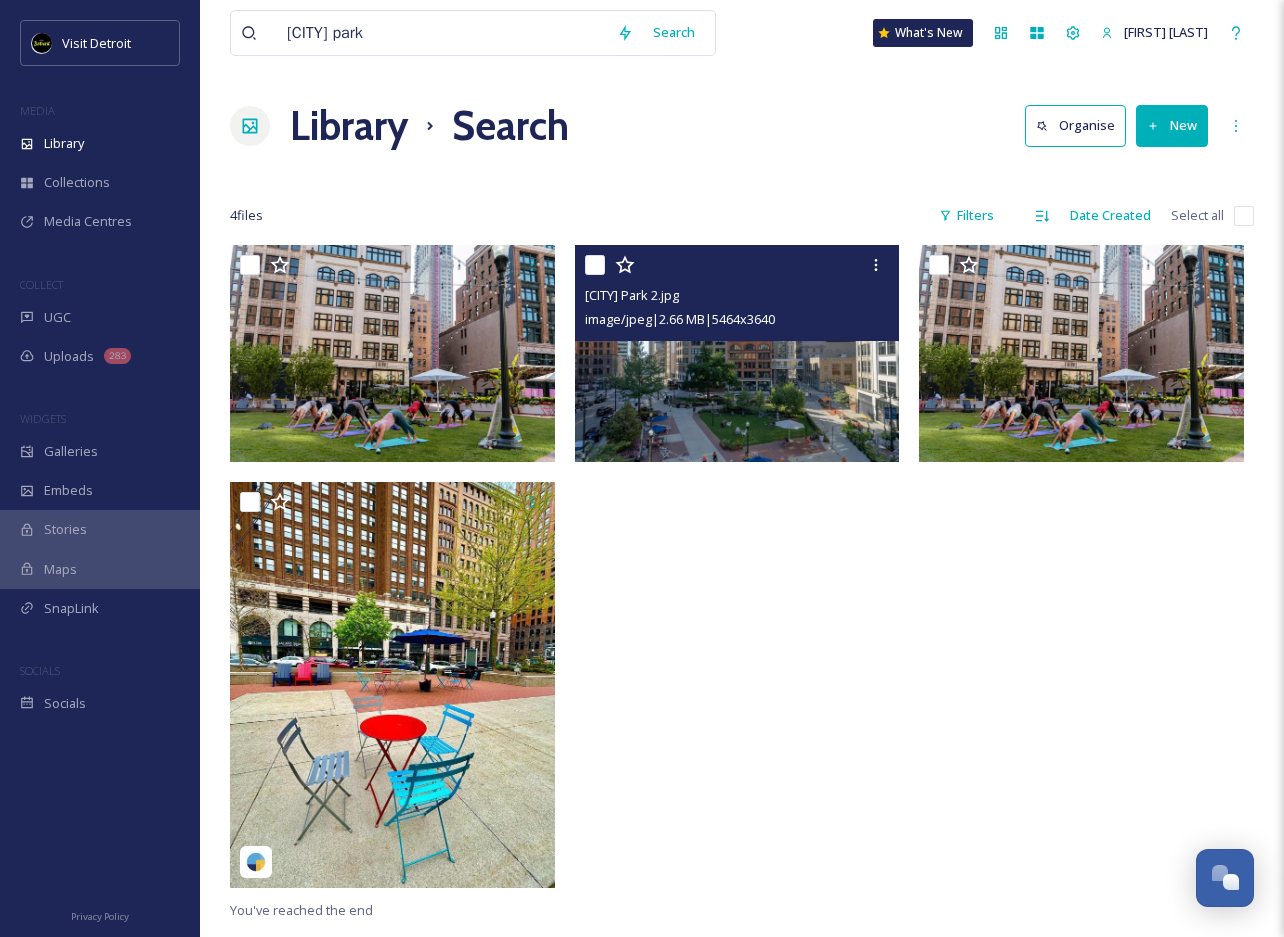 click at bounding box center (737, 353) 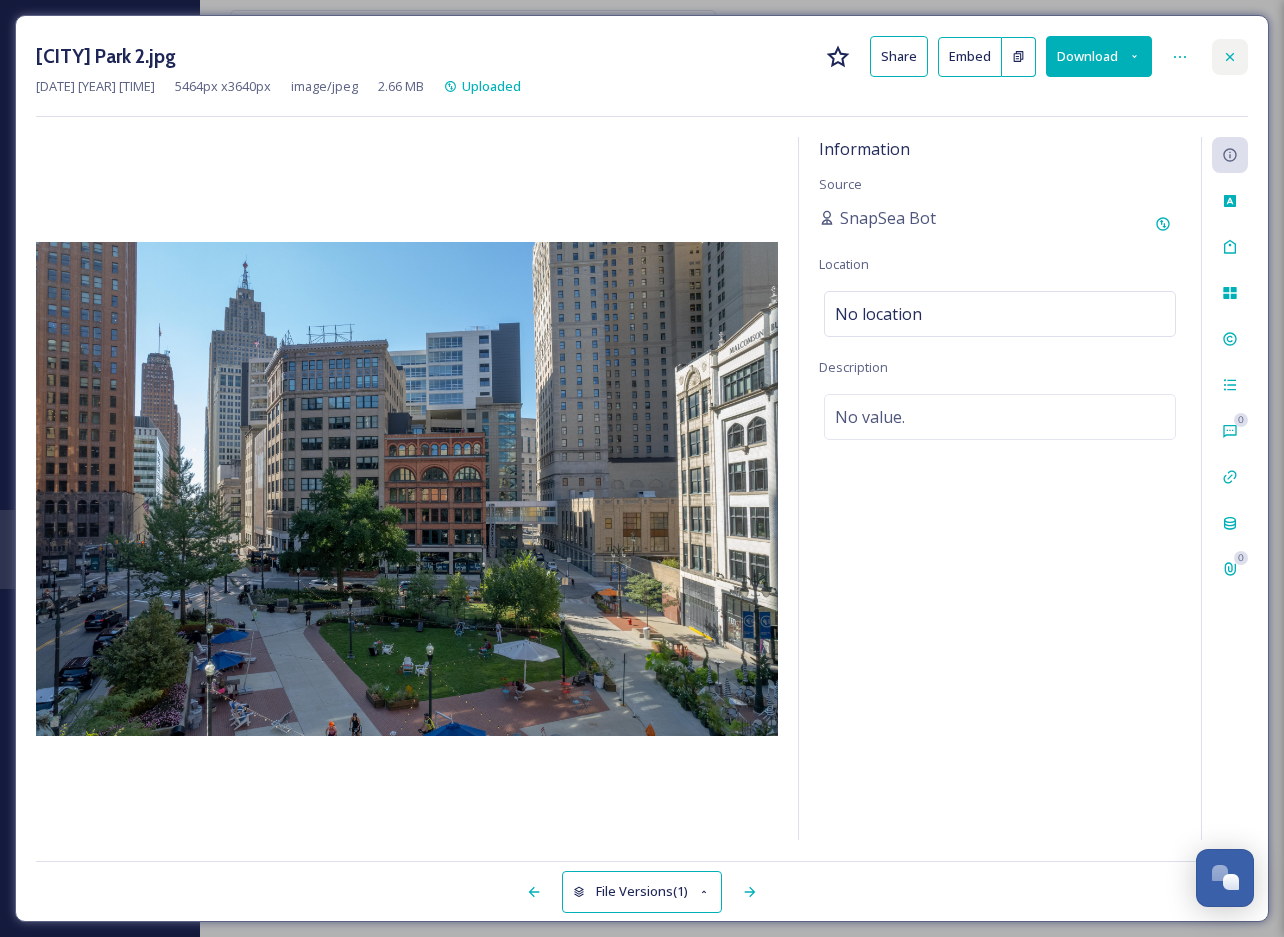 click 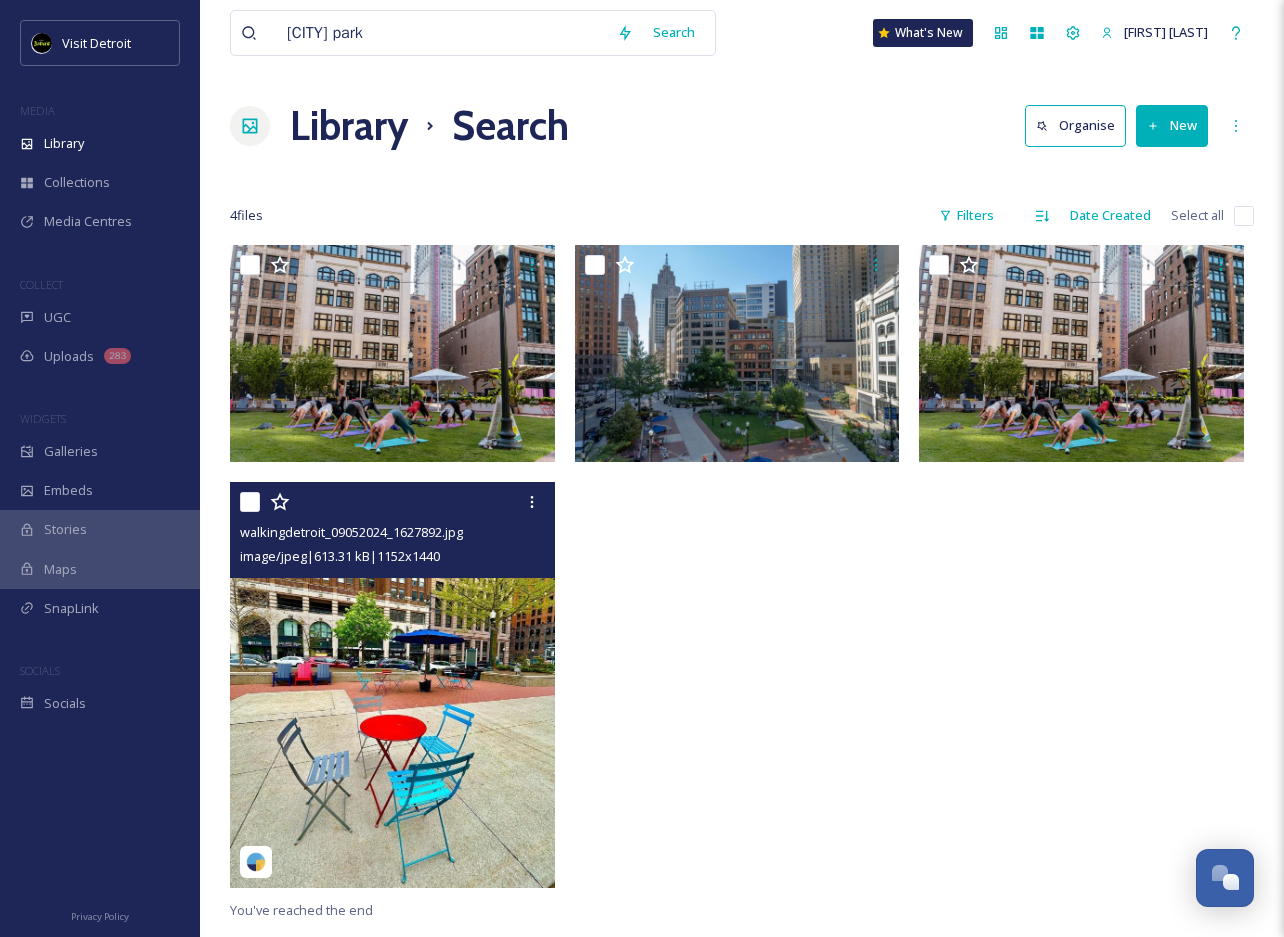 click at bounding box center [392, 685] 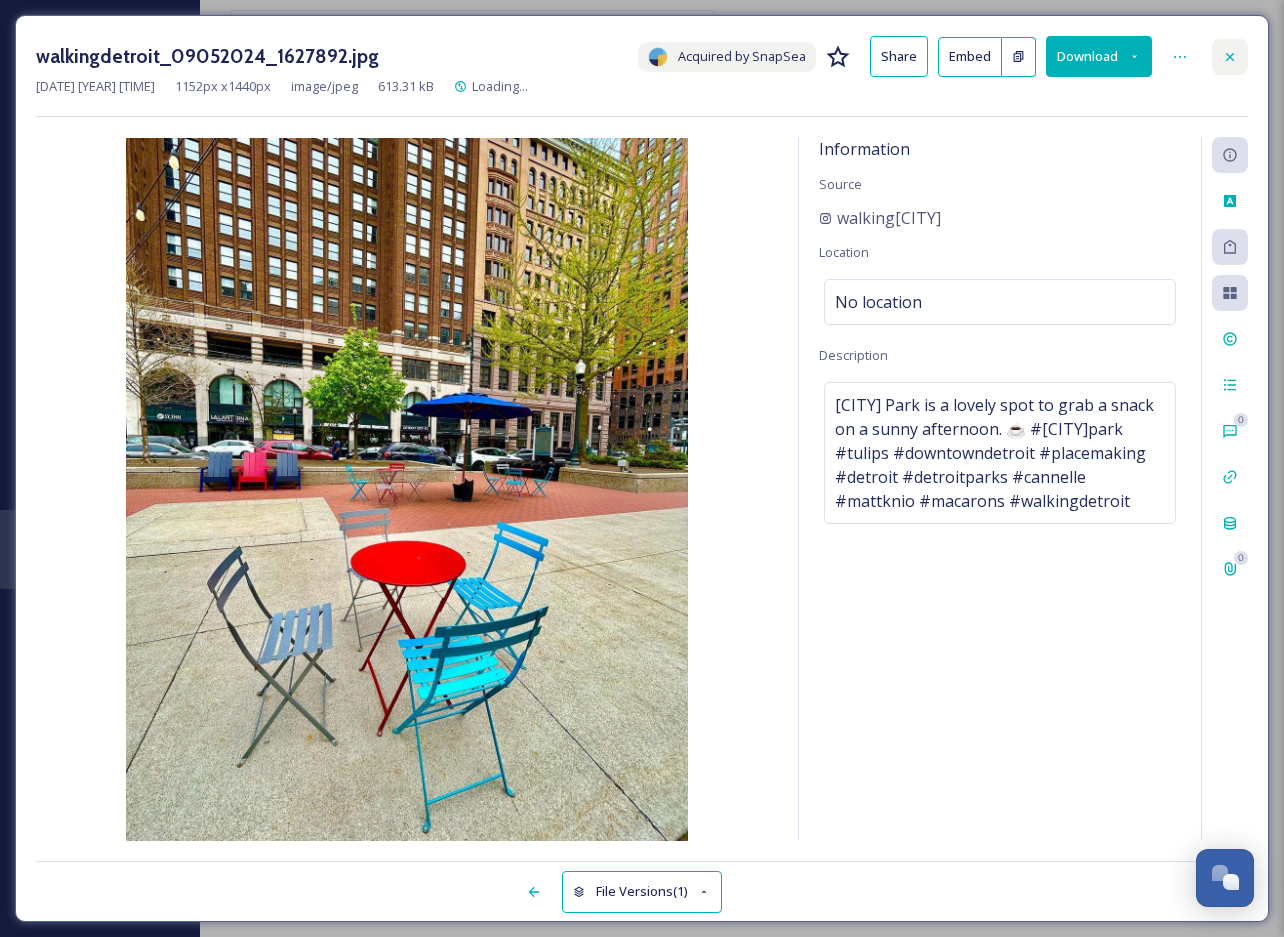 click at bounding box center [1230, 57] 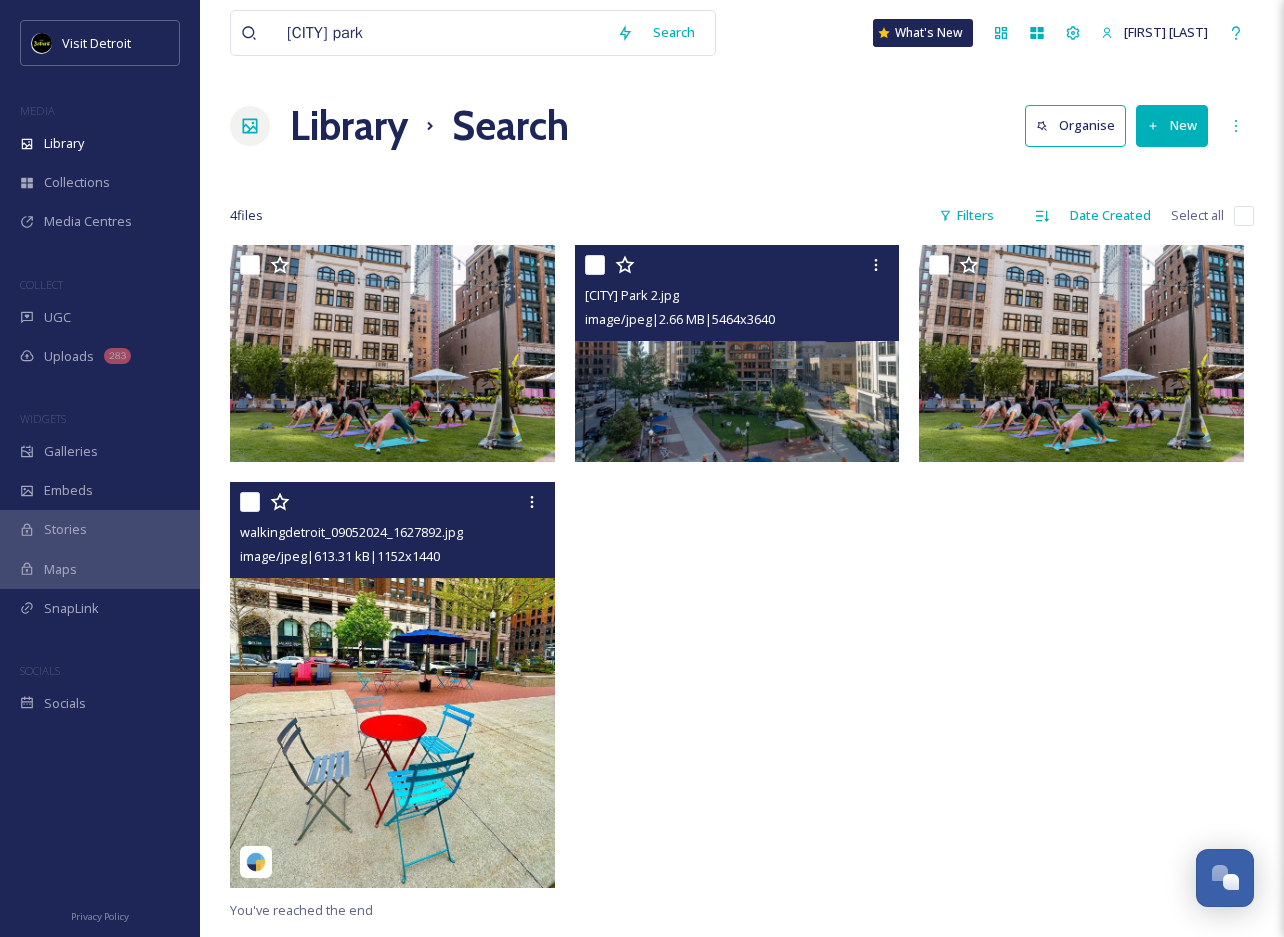 drag, startPoint x: 896, startPoint y: 318, endPoint x: 792, endPoint y: 308, distance: 104.47966 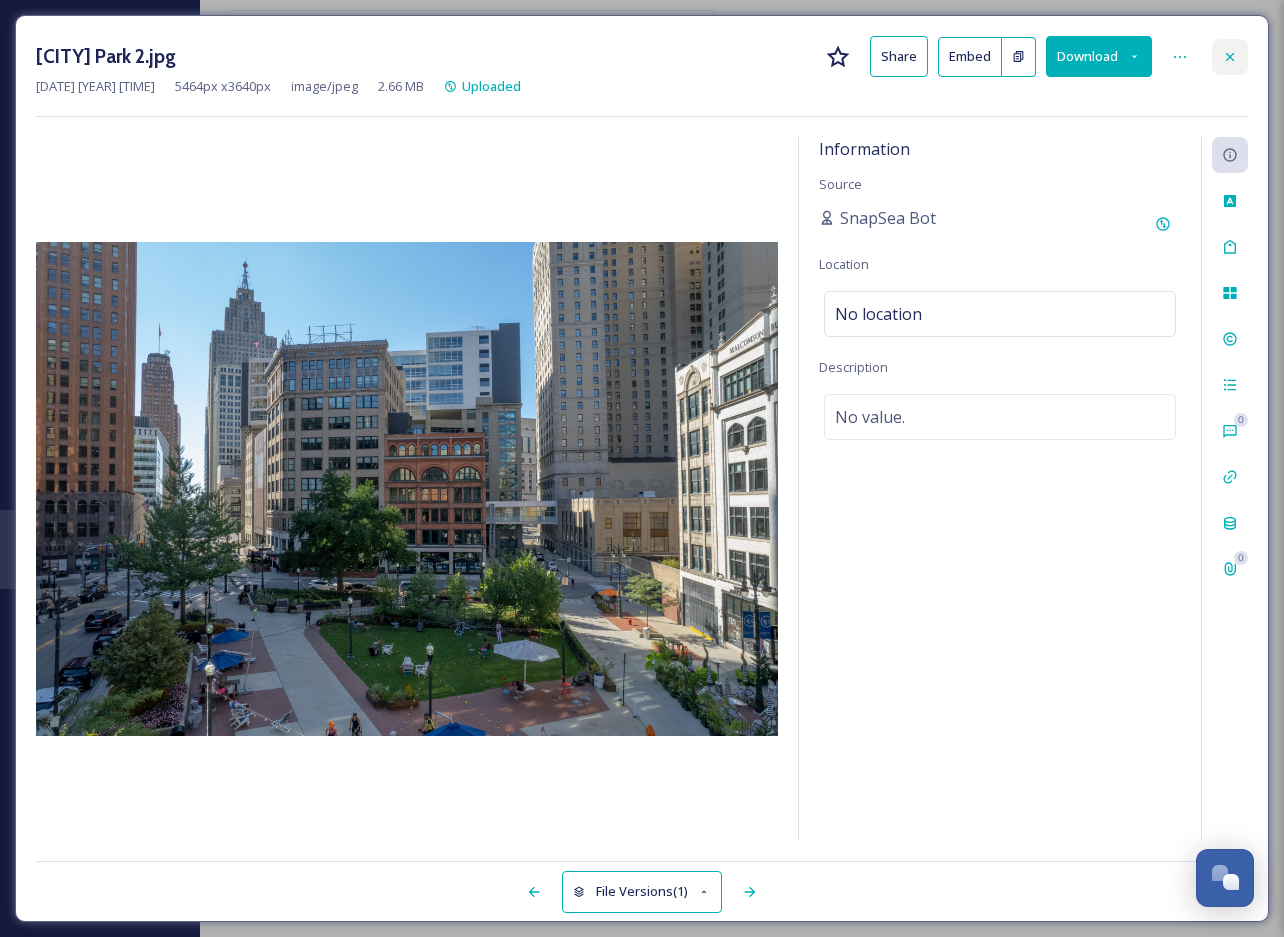 click at bounding box center [1230, 57] 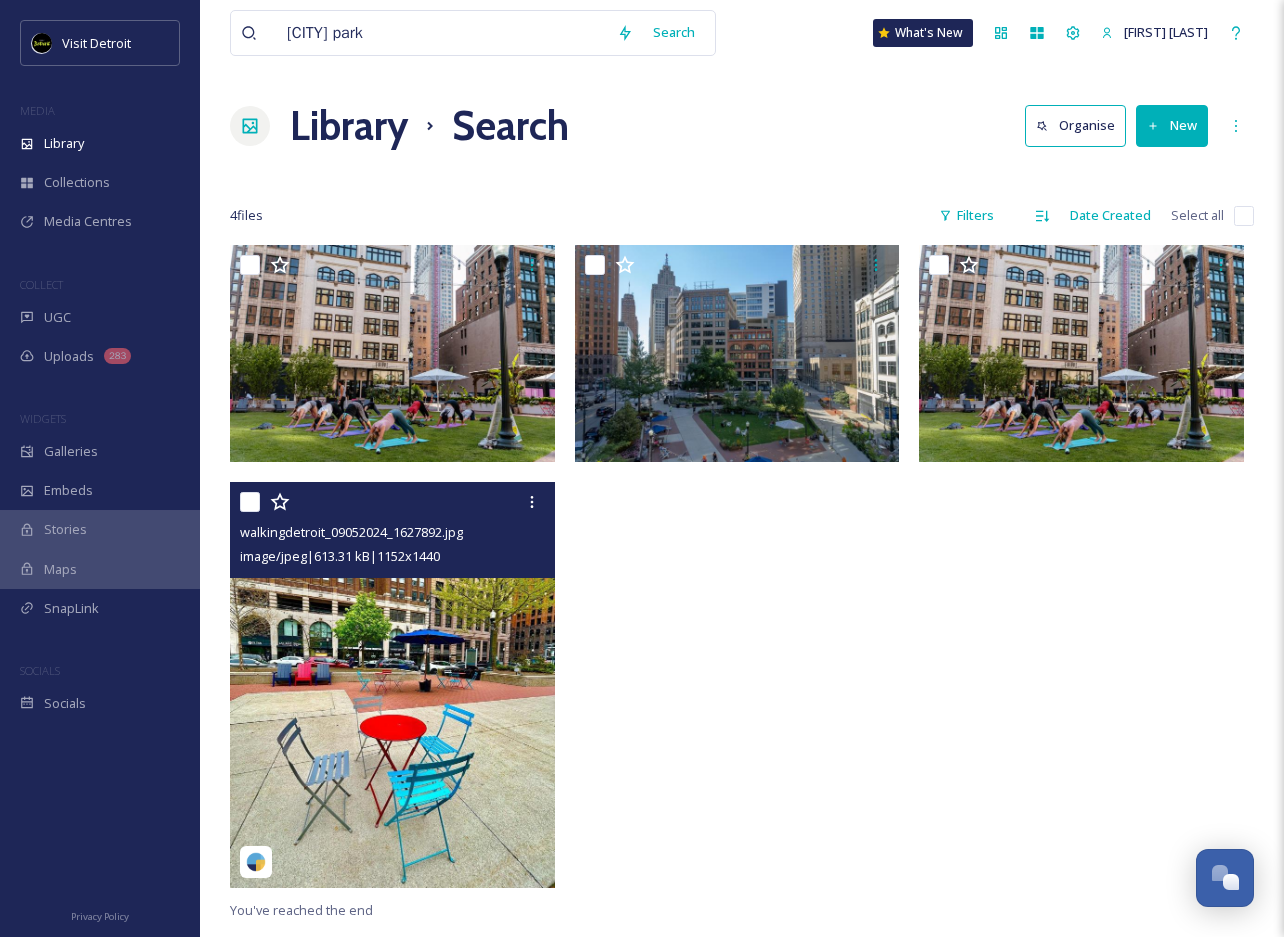 drag, startPoint x: 563, startPoint y: 422, endPoint x: 541, endPoint y: 422, distance: 22 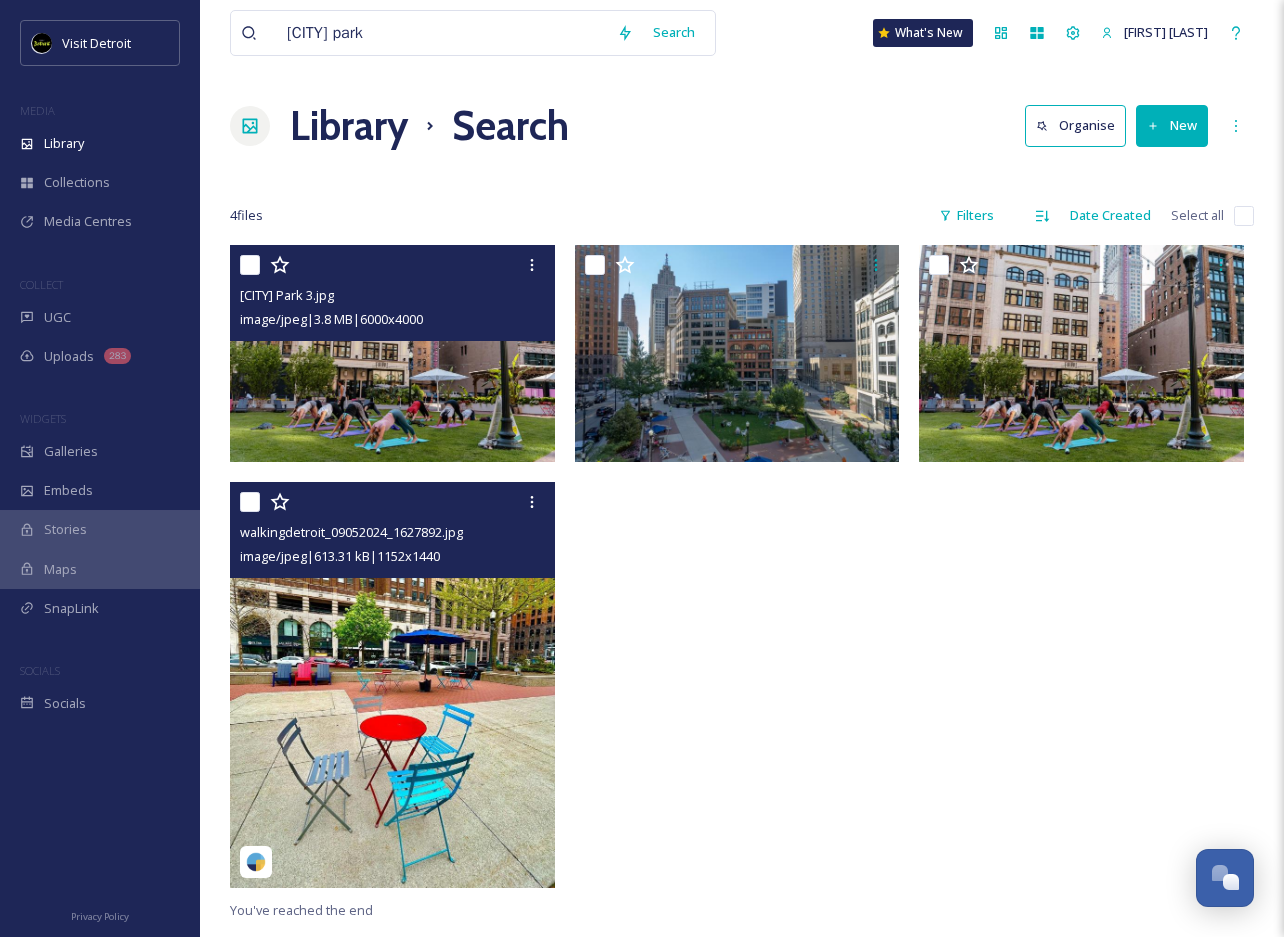 click at bounding box center (392, 353) 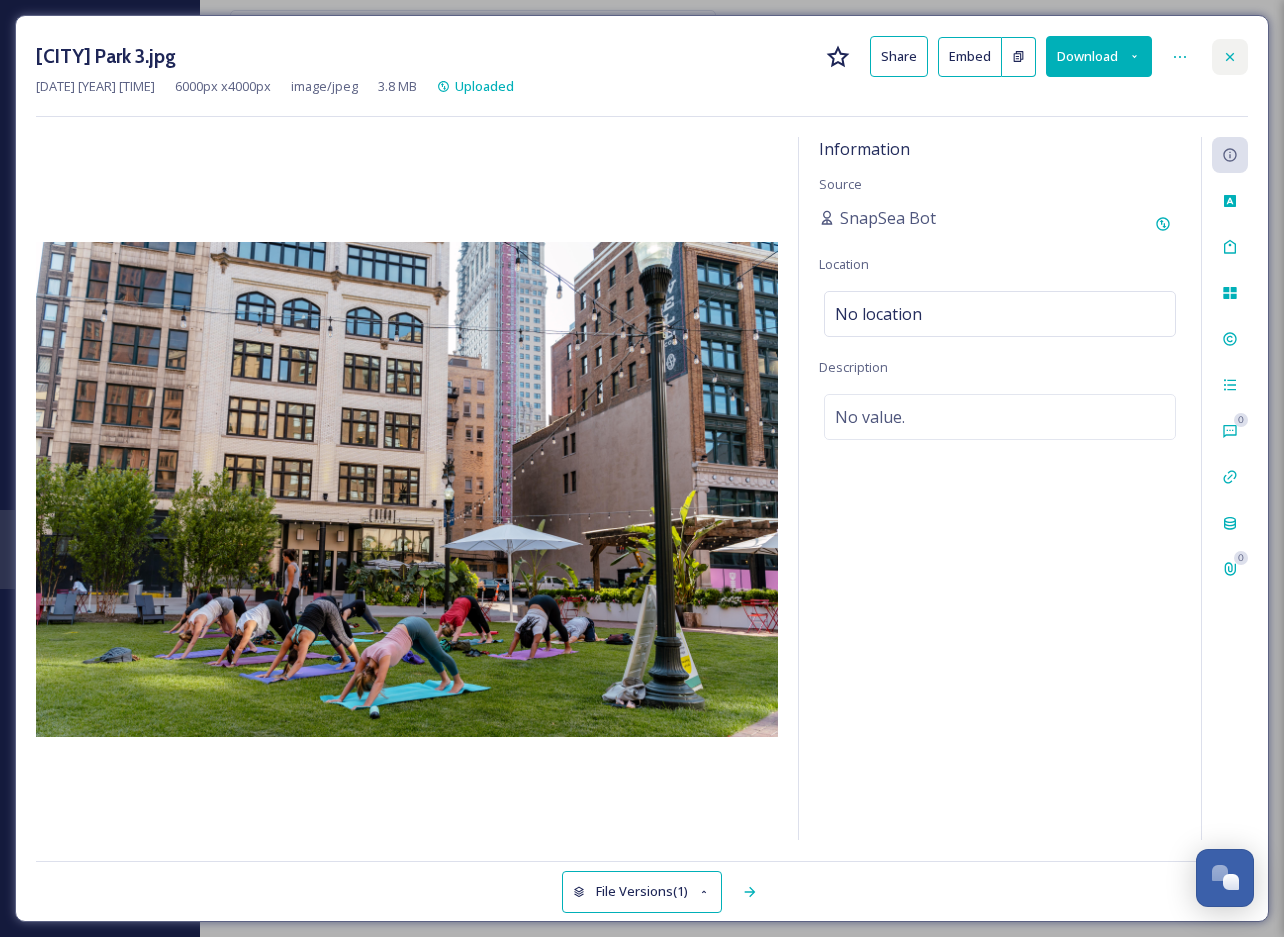 click at bounding box center (1230, 57) 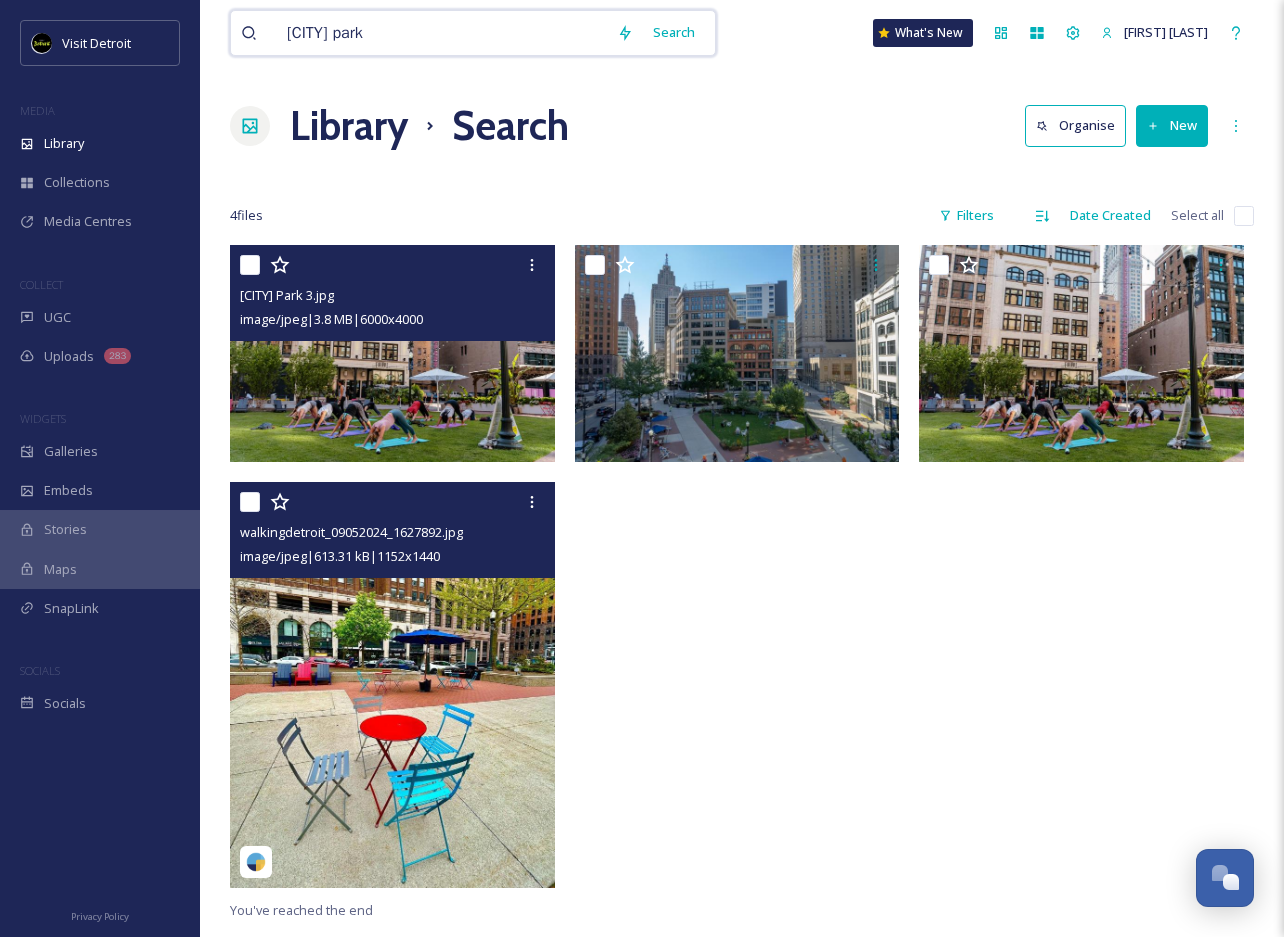 click on "capitol park" at bounding box center (442, 33) 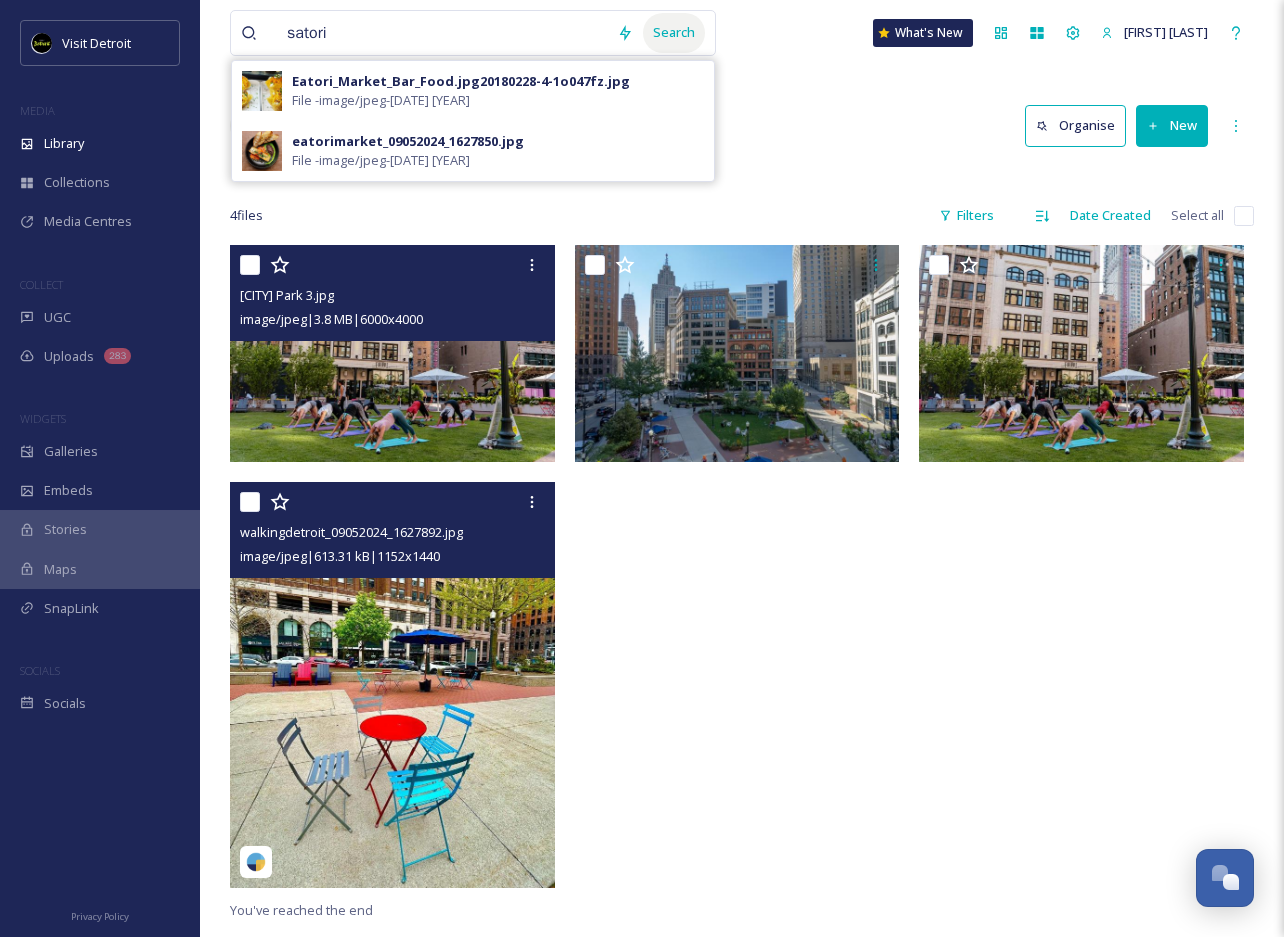 drag, startPoint x: 564, startPoint y: 36, endPoint x: 711, endPoint y: 34, distance: 147.01361 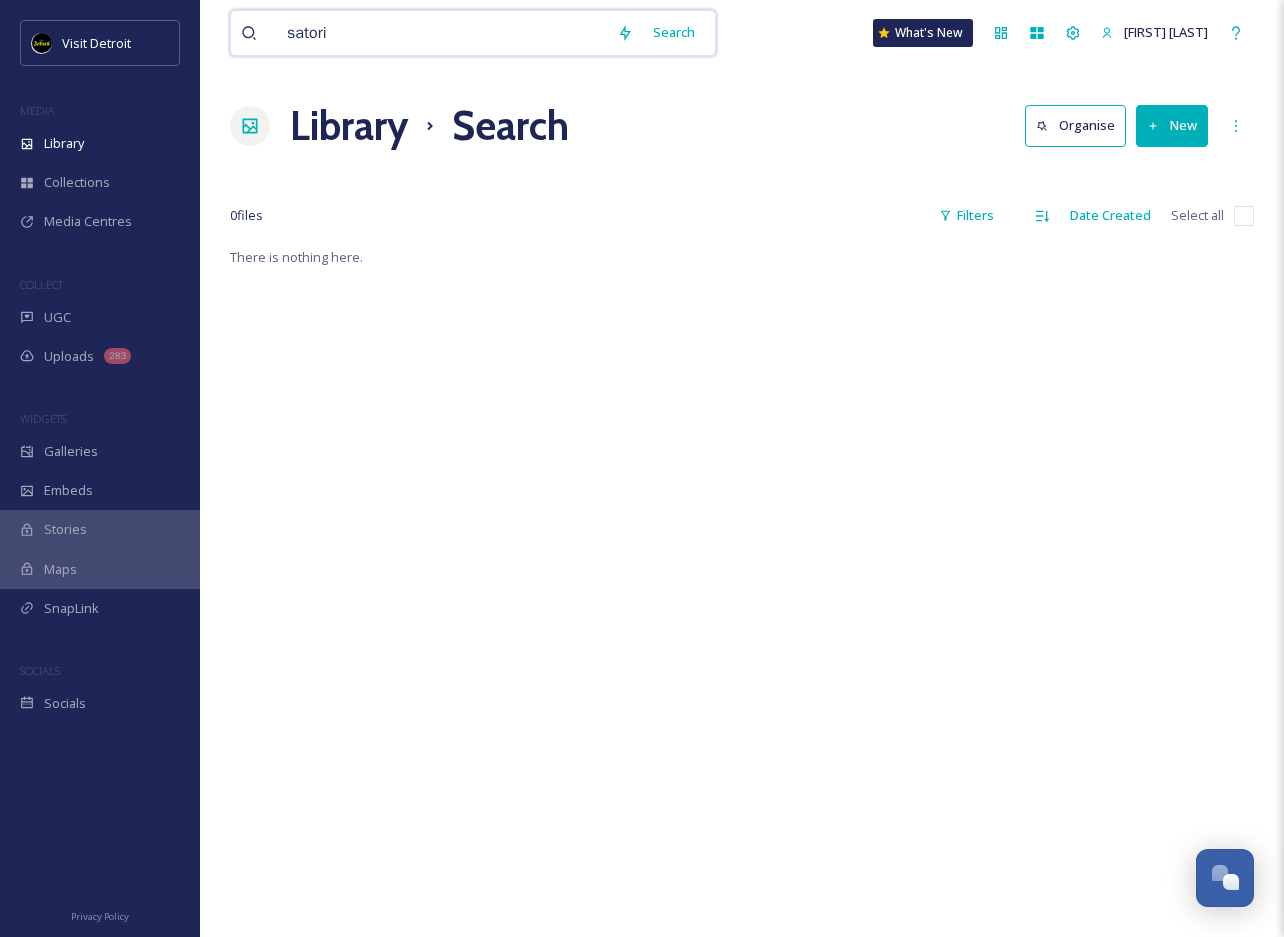 click on "satori Search What's New Aron Bell" at bounding box center [742, 33] 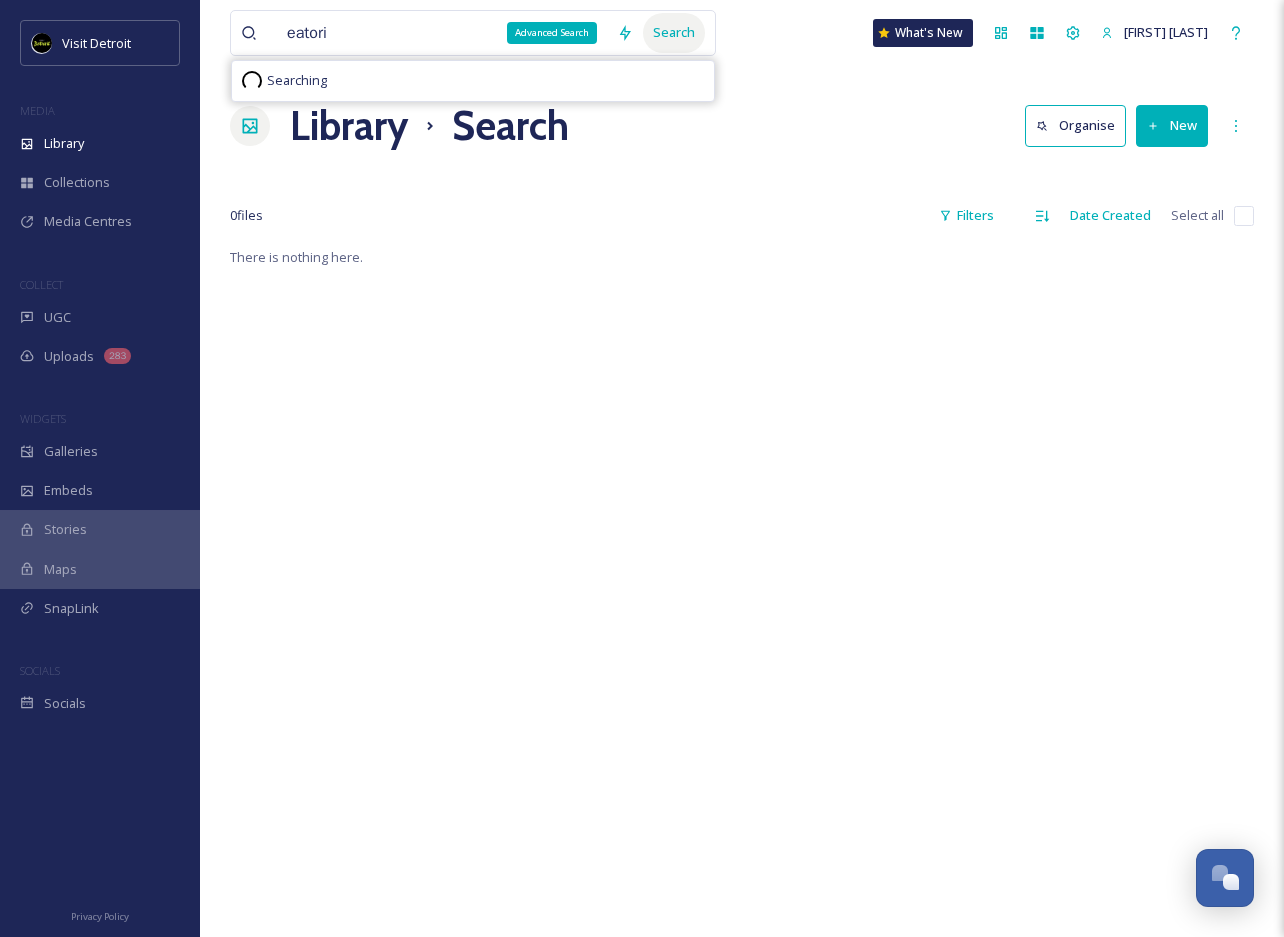 click on "Search" at bounding box center [674, 32] 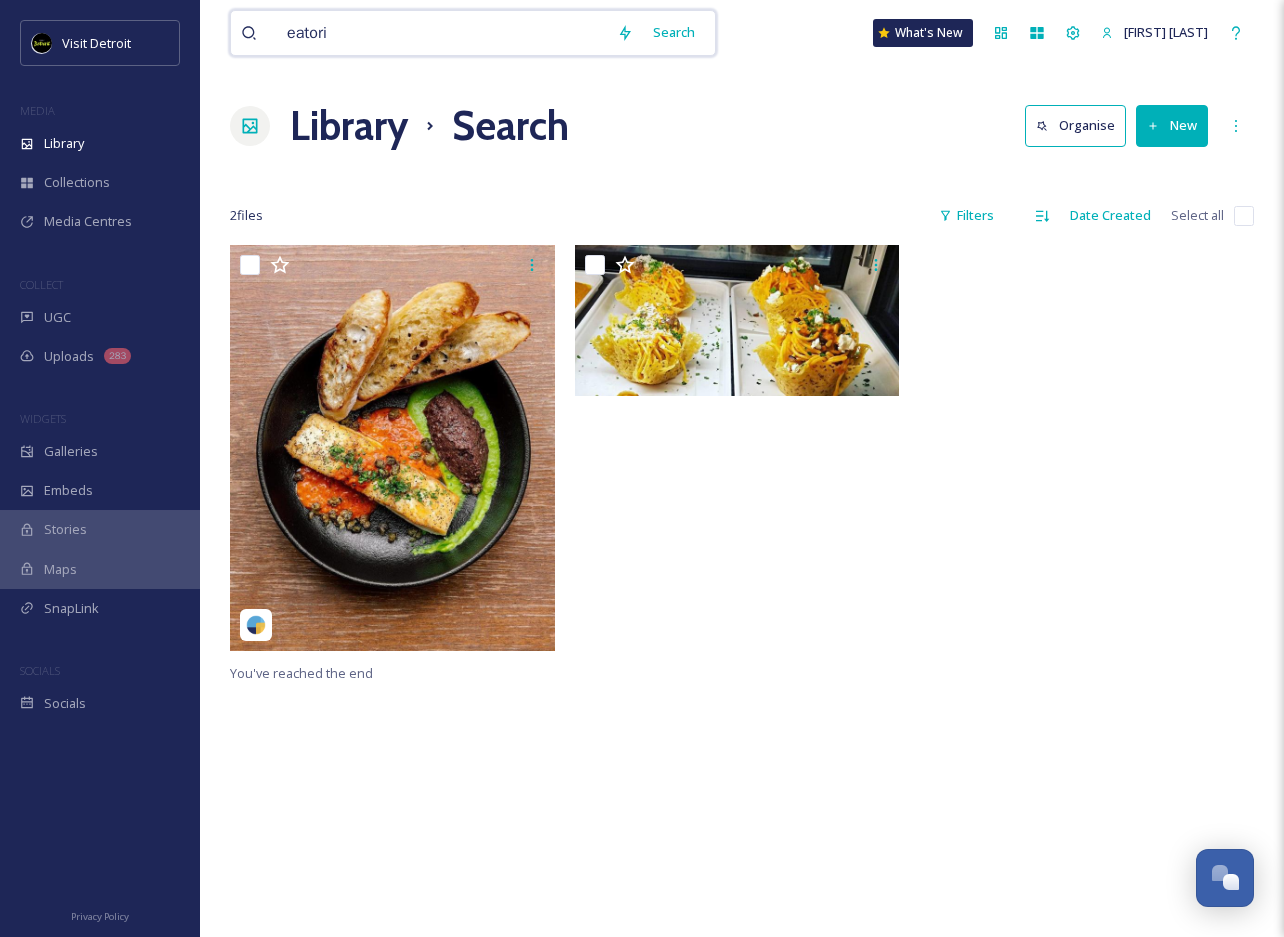 drag, startPoint x: 425, startPoint y: 53, endPoint x: 174, endPoint y: 4, distance: 255.73814 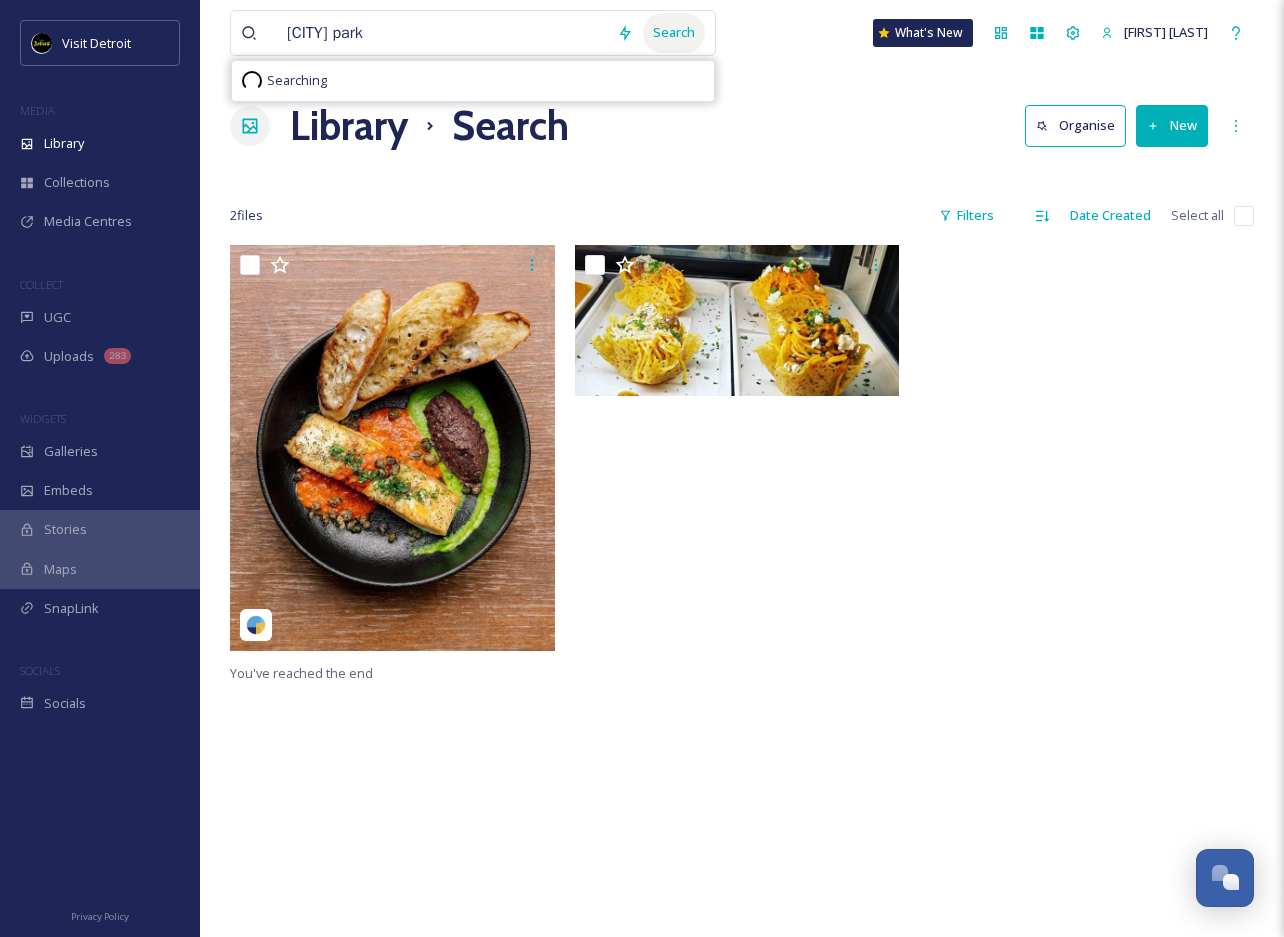 click on "Search" at bounding box center (674, 32) 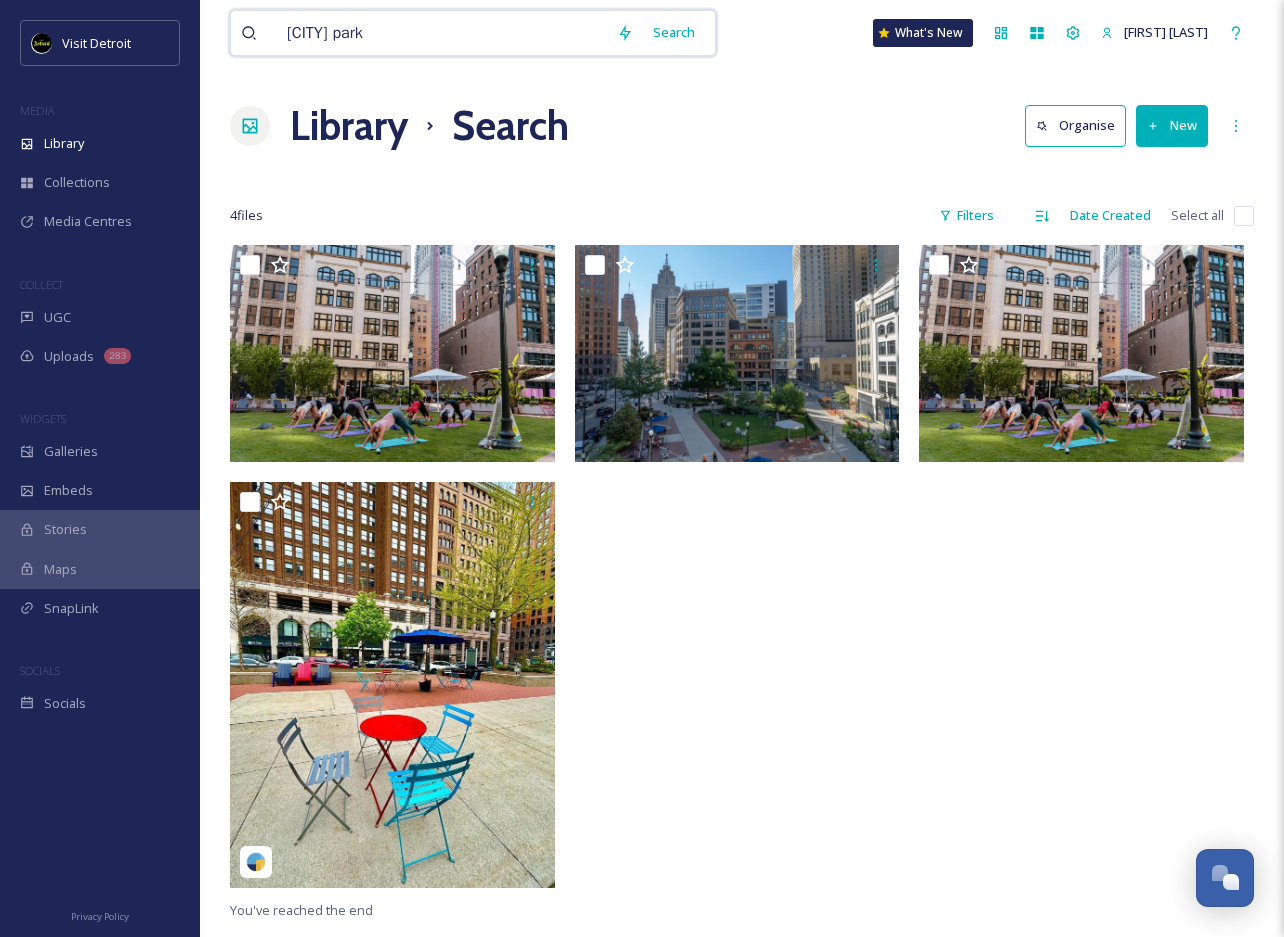 click on "capitol park" at bounding box center (442, 33) 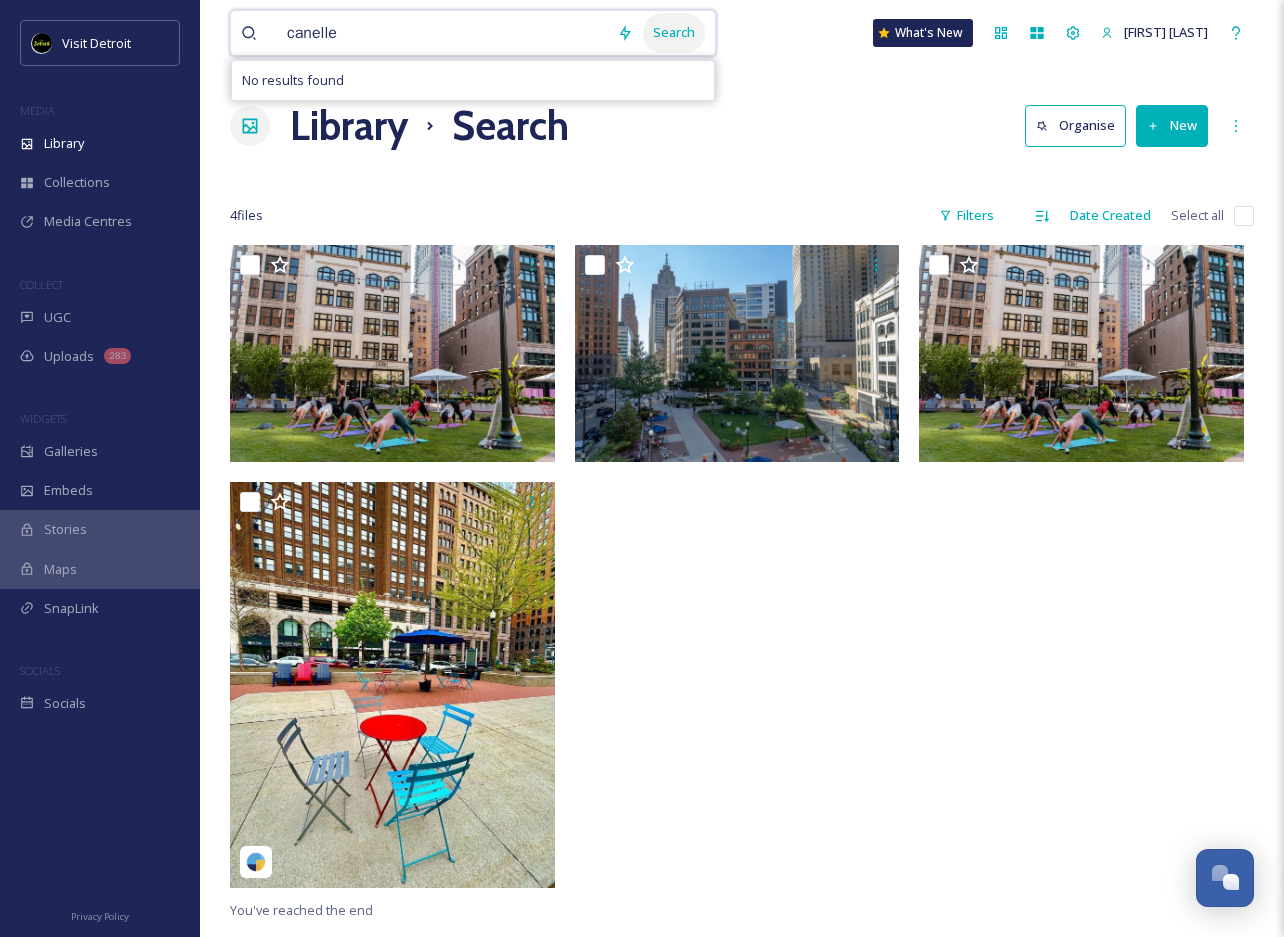 type on "canelle" 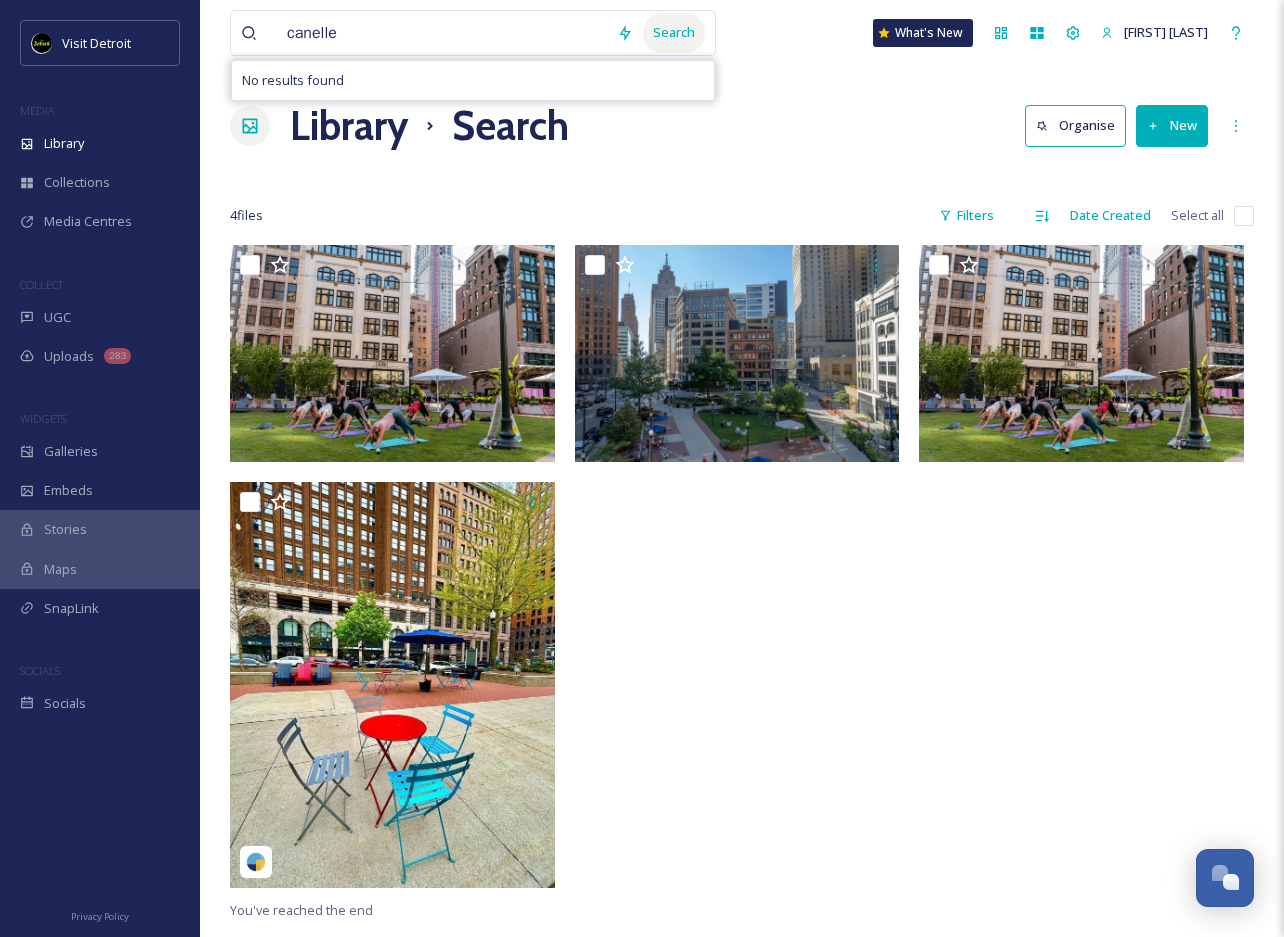 click on "Search" at bounding box center (674, 32) 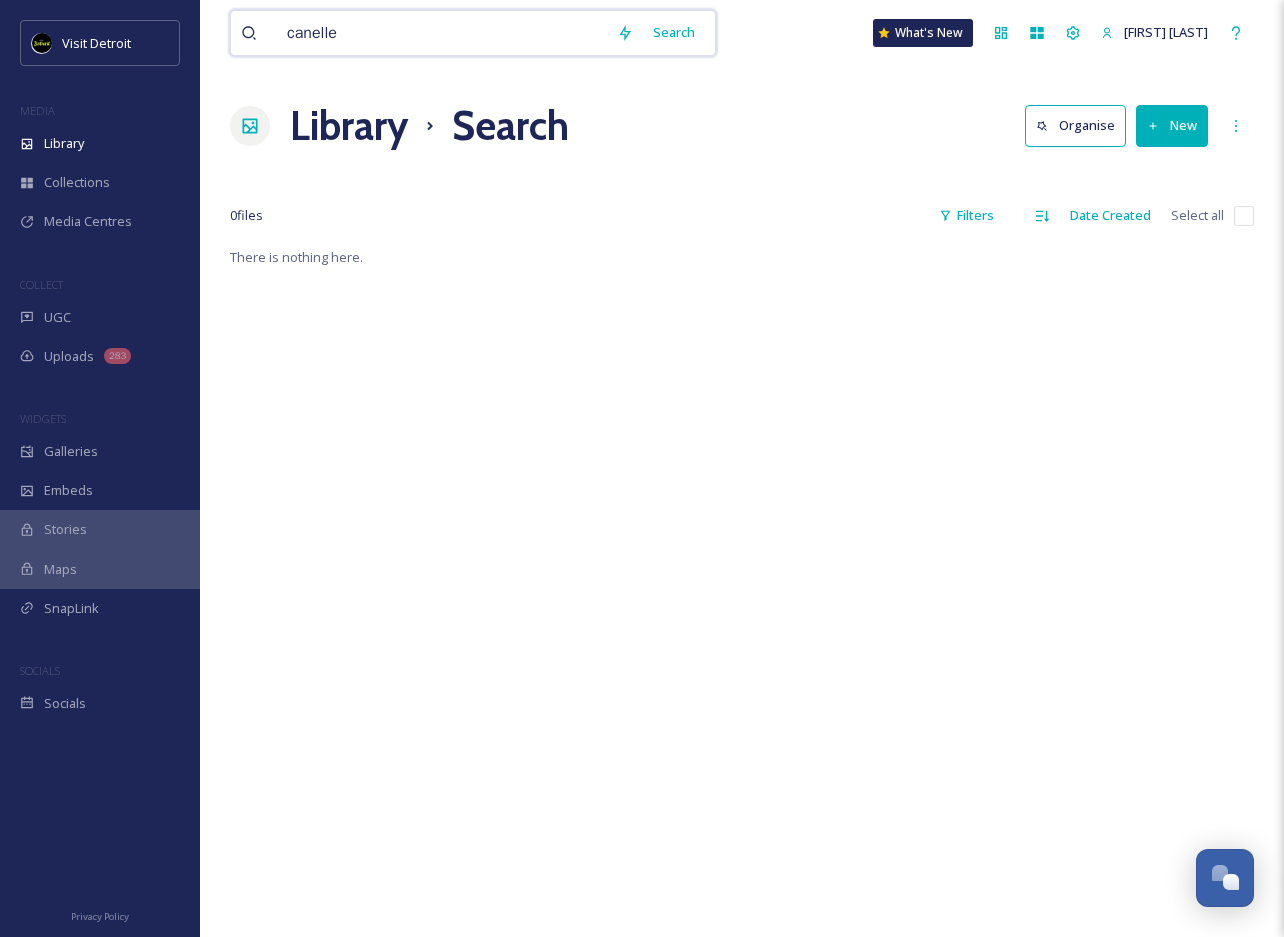 click on "canelle" at bounding box center (442, 33) 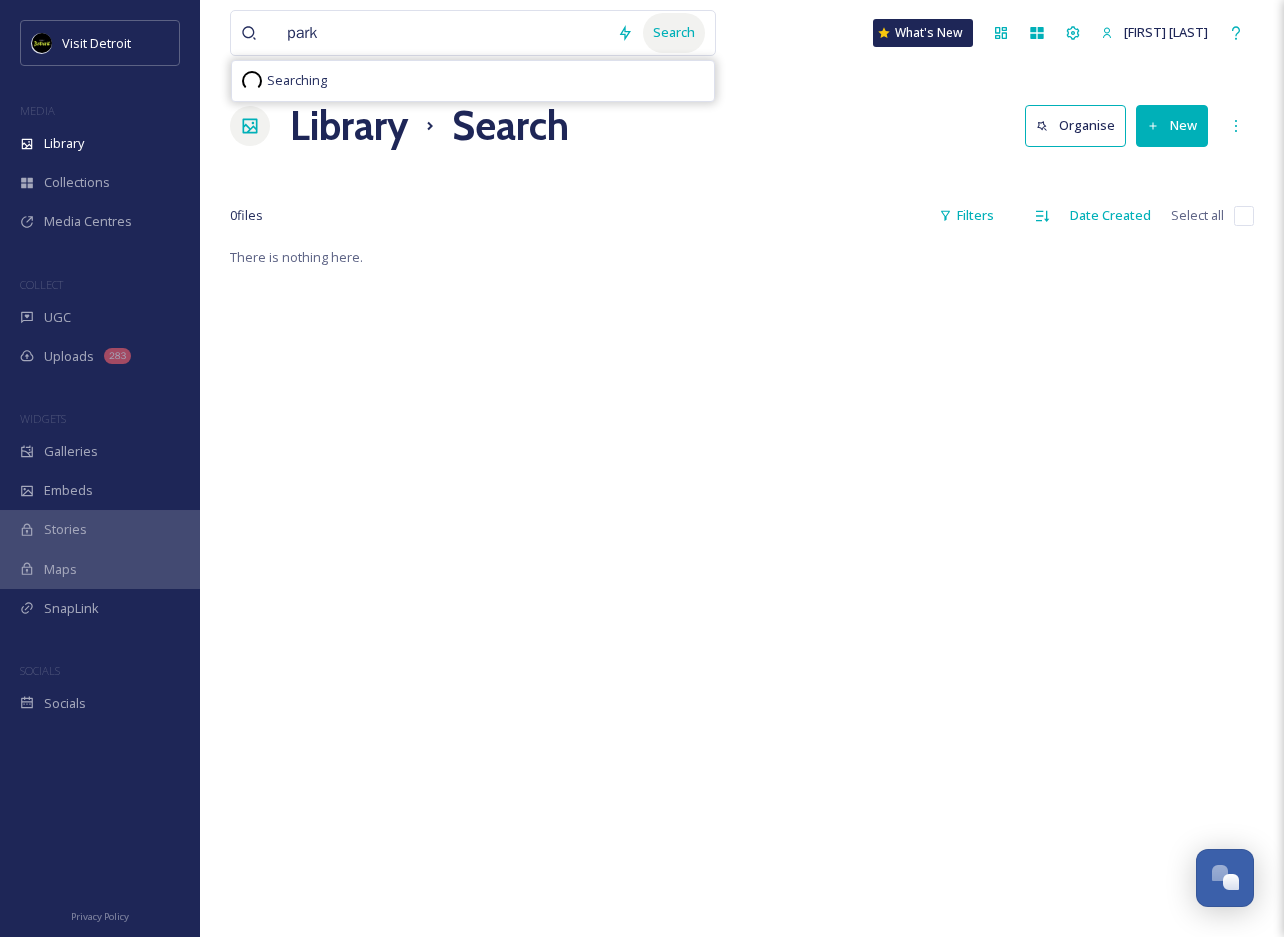 click on "Search" at bounding box center (674, 32) 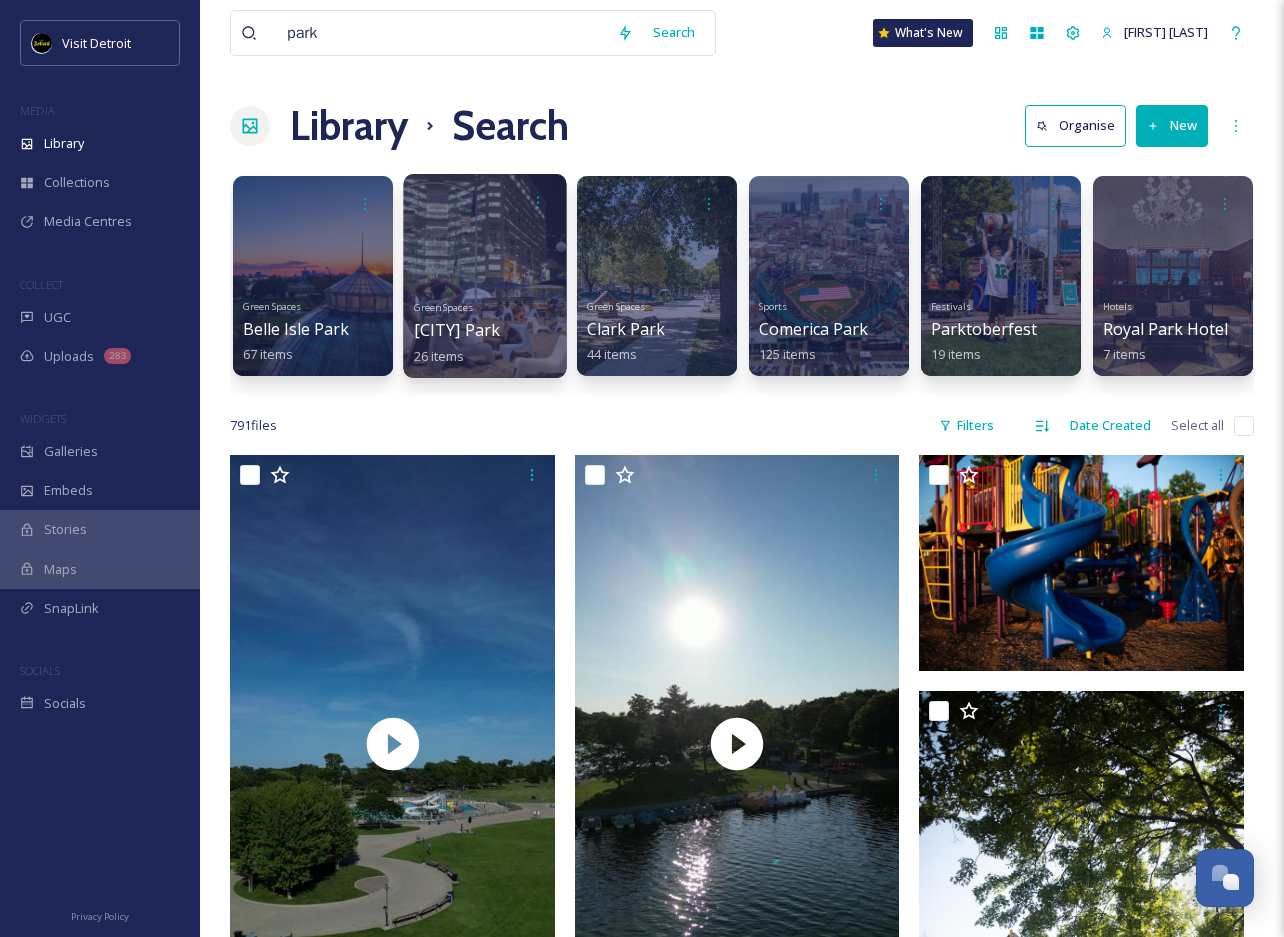 scroll, scrollTop: 0, scrollLeft: 174, axis: horizontal 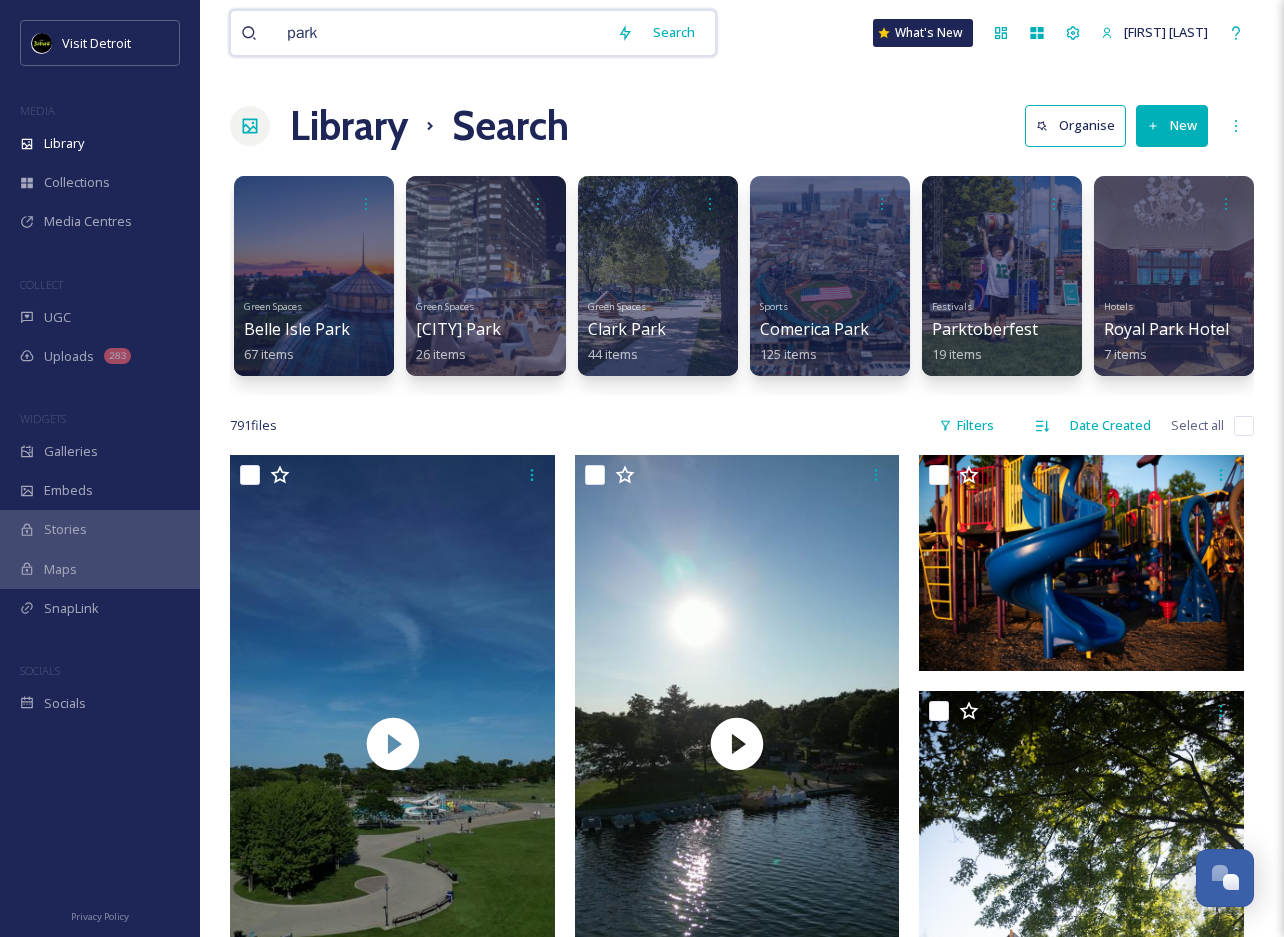 drag, startPoint x: 440, startPoint y: 42, endPoint x: 207, endPoint y: 0, distance: 236.75514 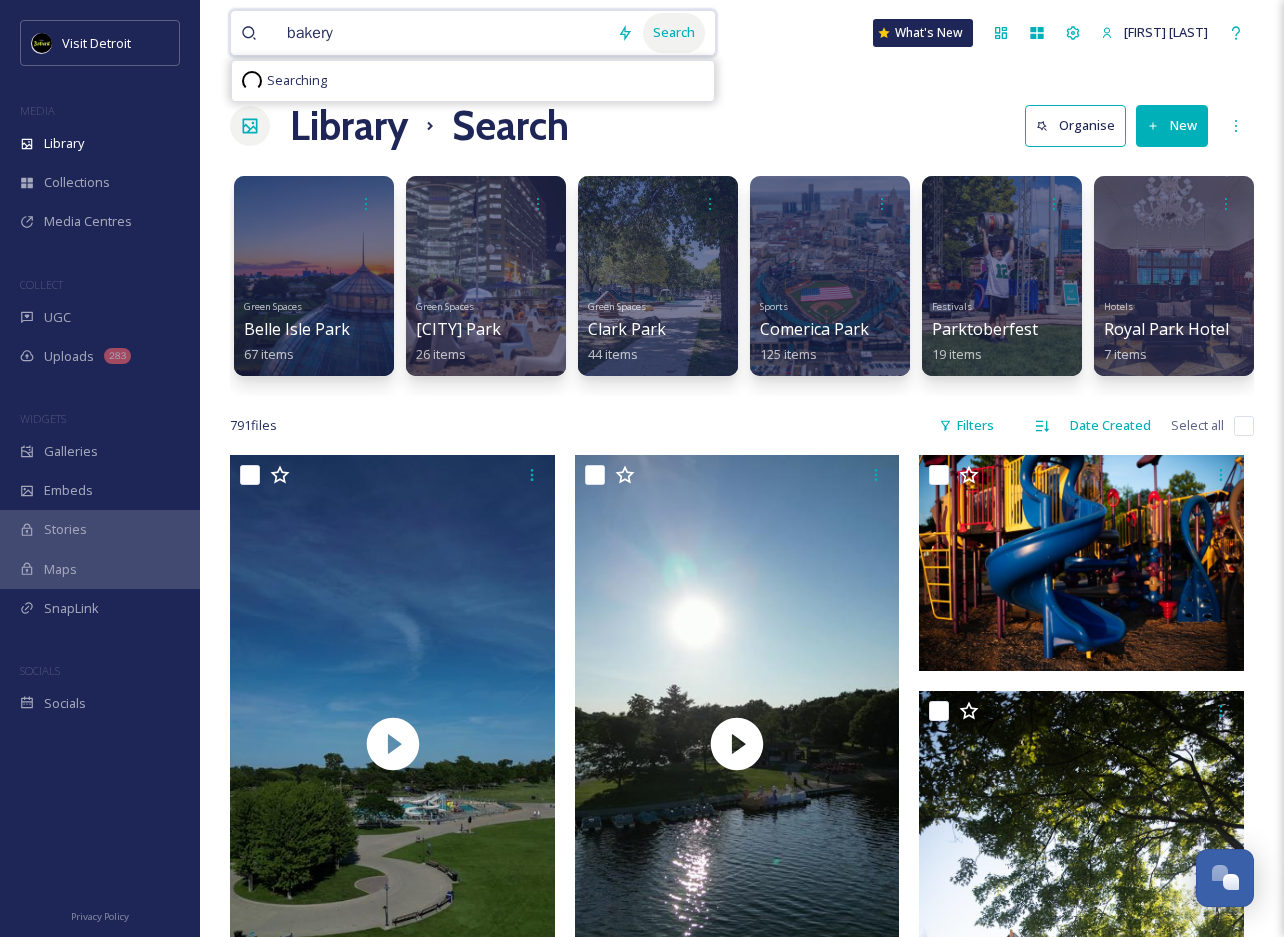 type on "bakery" 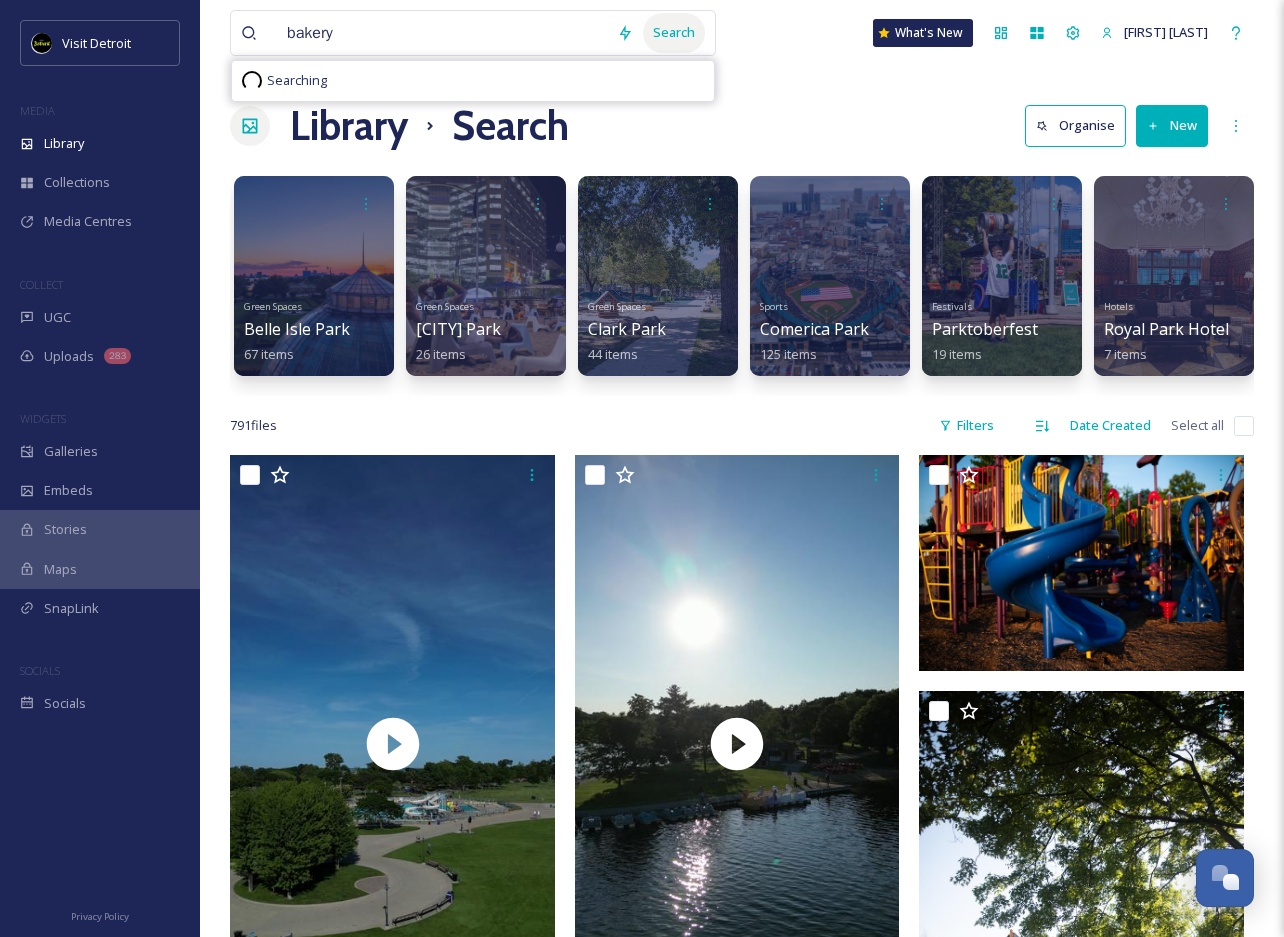 click on "Search" at bounding box center [674, 32] 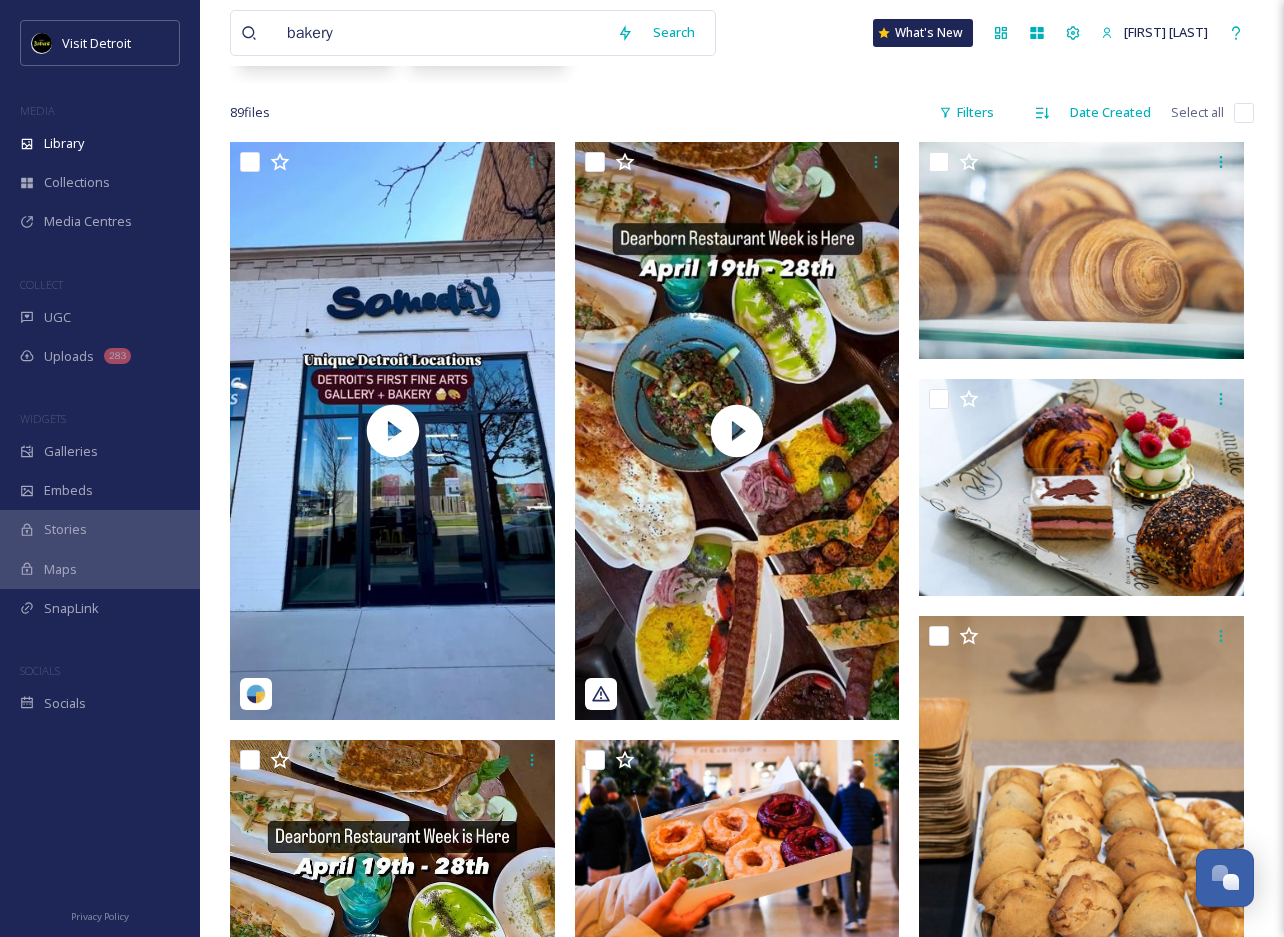 scroll, scrollTop: 316, scrollLeft: 0, axis: vertical 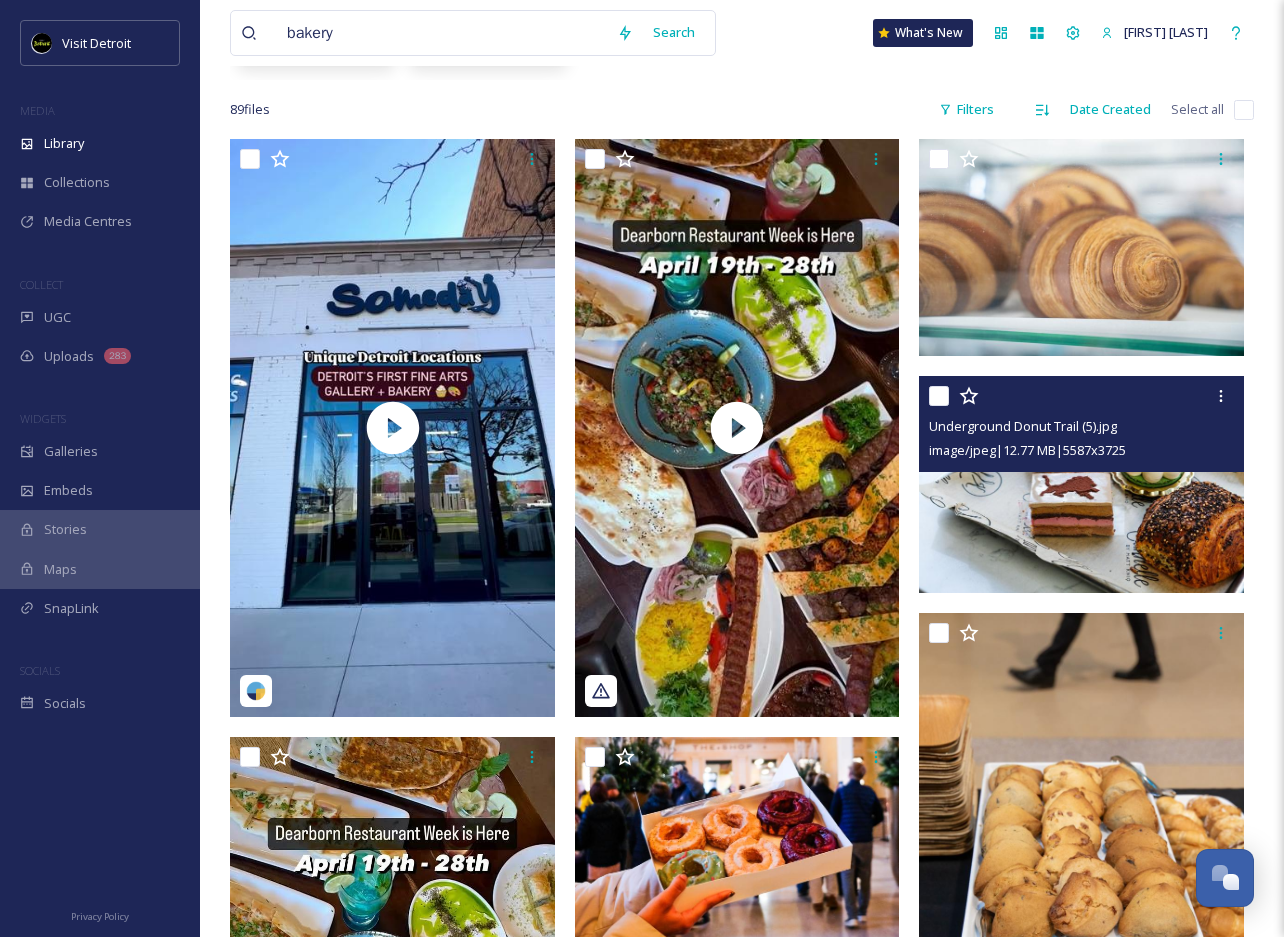 click at bounding box center [1081, 484] 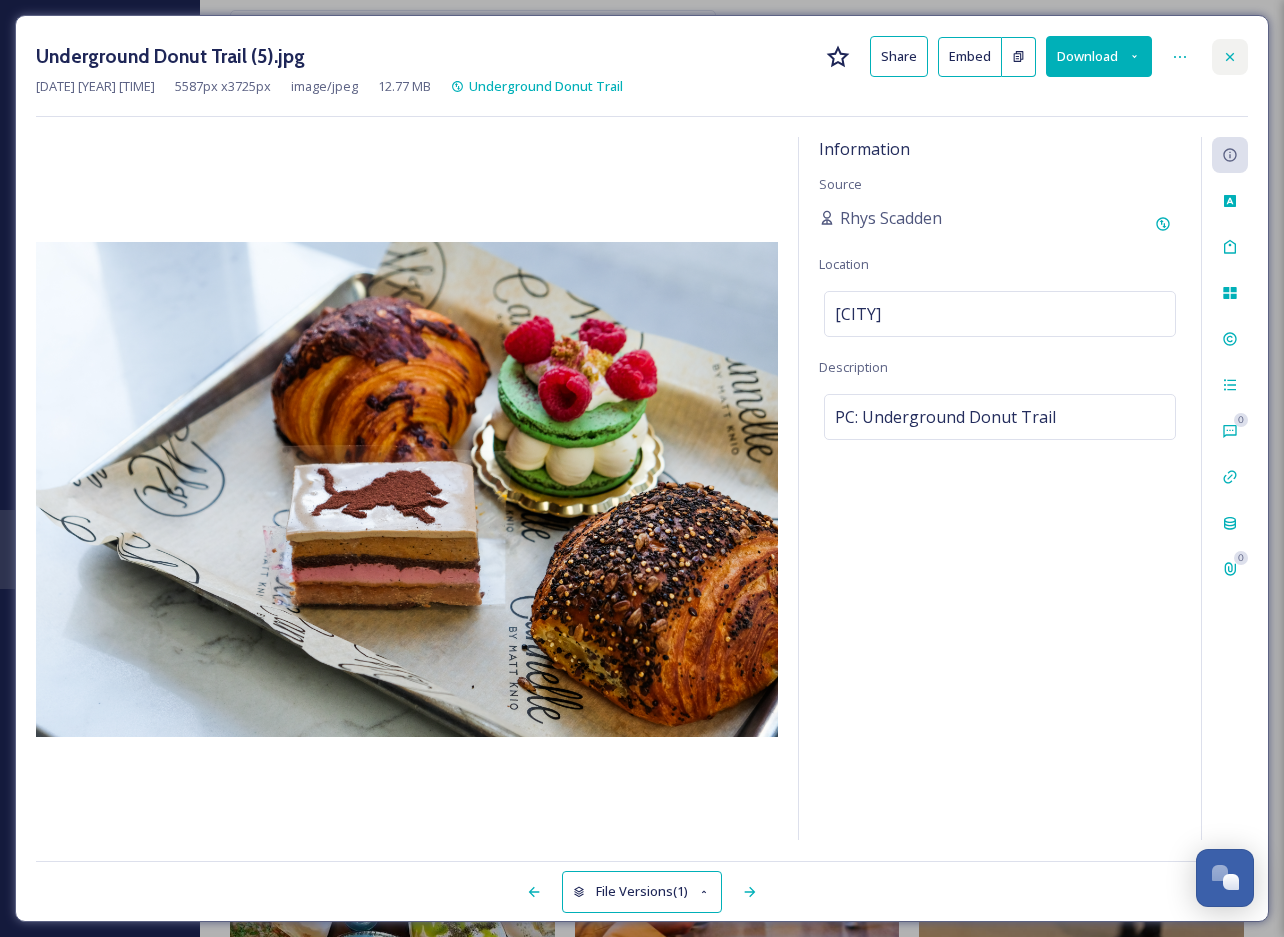click at bounding box center [1230, 57] 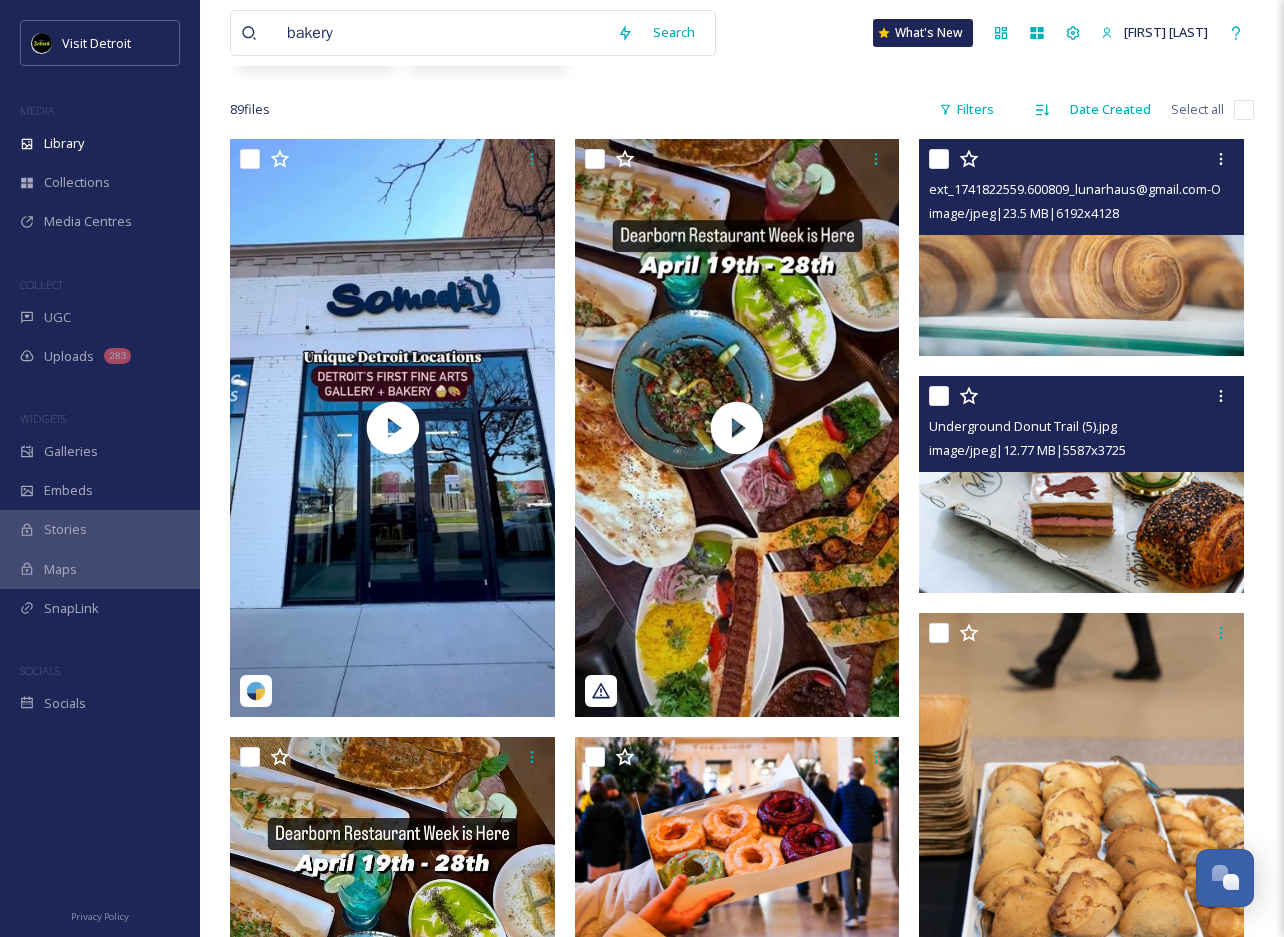 click at bounding box center (1081, 247) 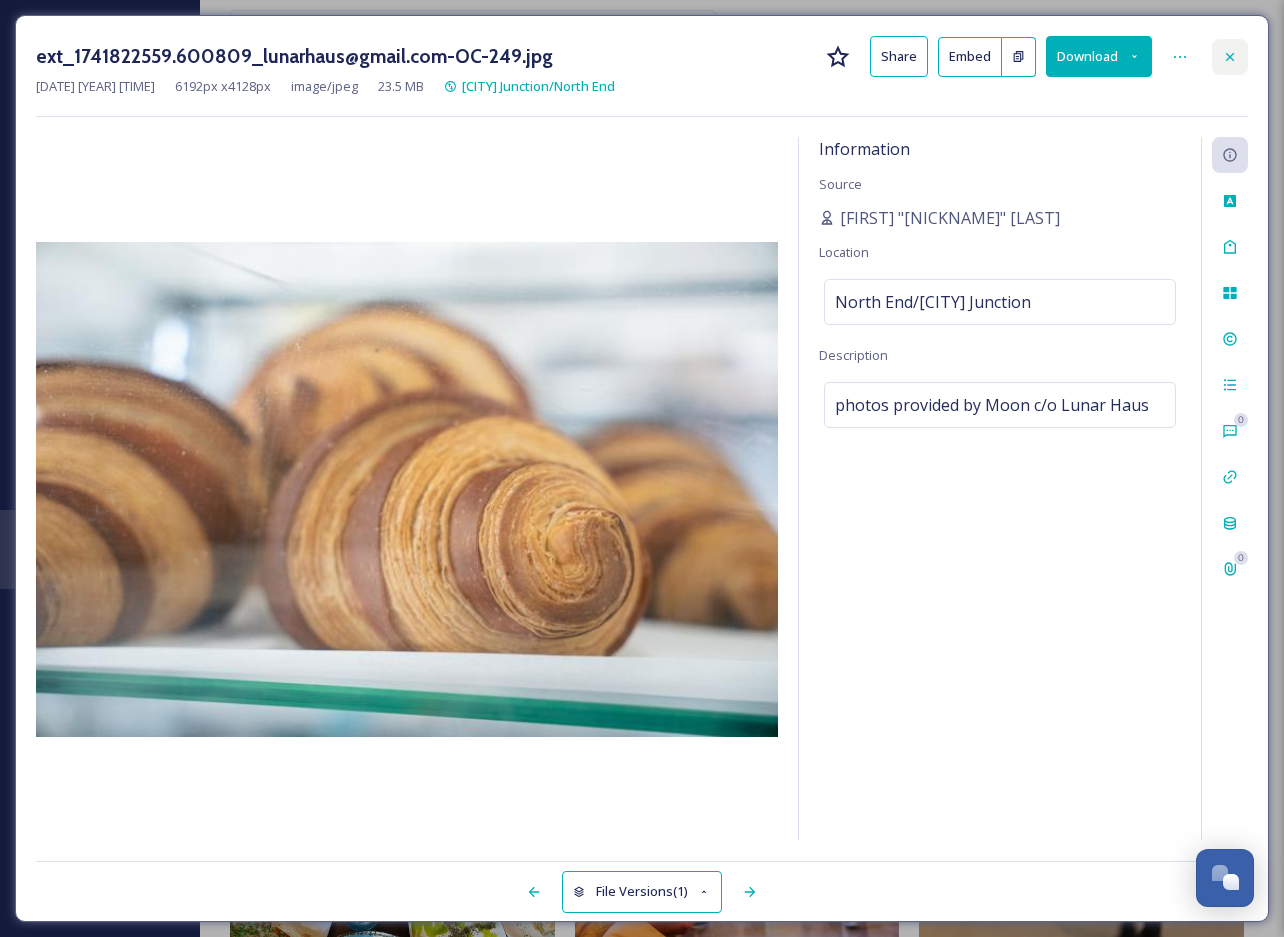 click at bounding box center (1230, 57) 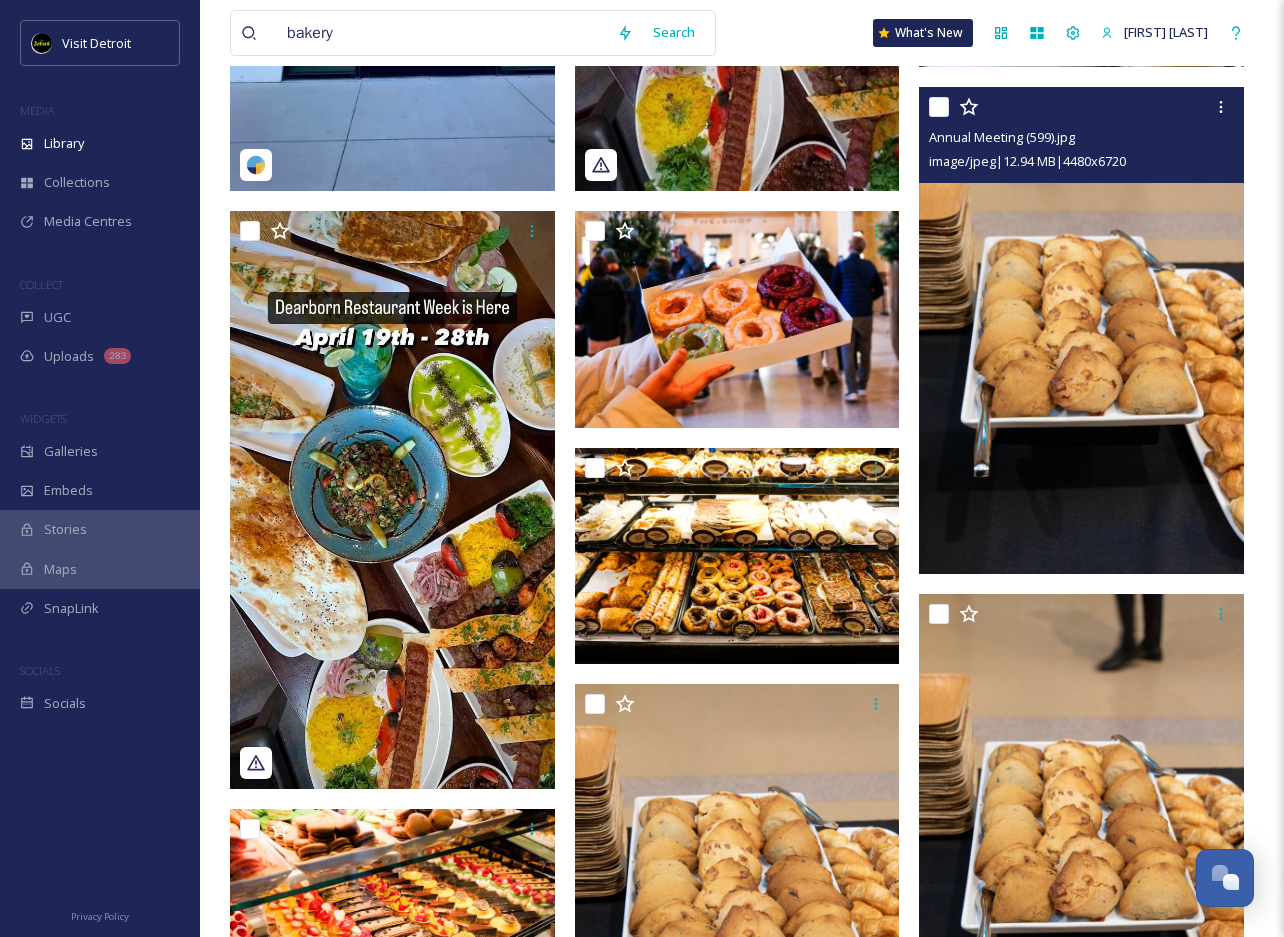 scroll, scrollTop: 844, scrollLeft: 0, axis: vertical 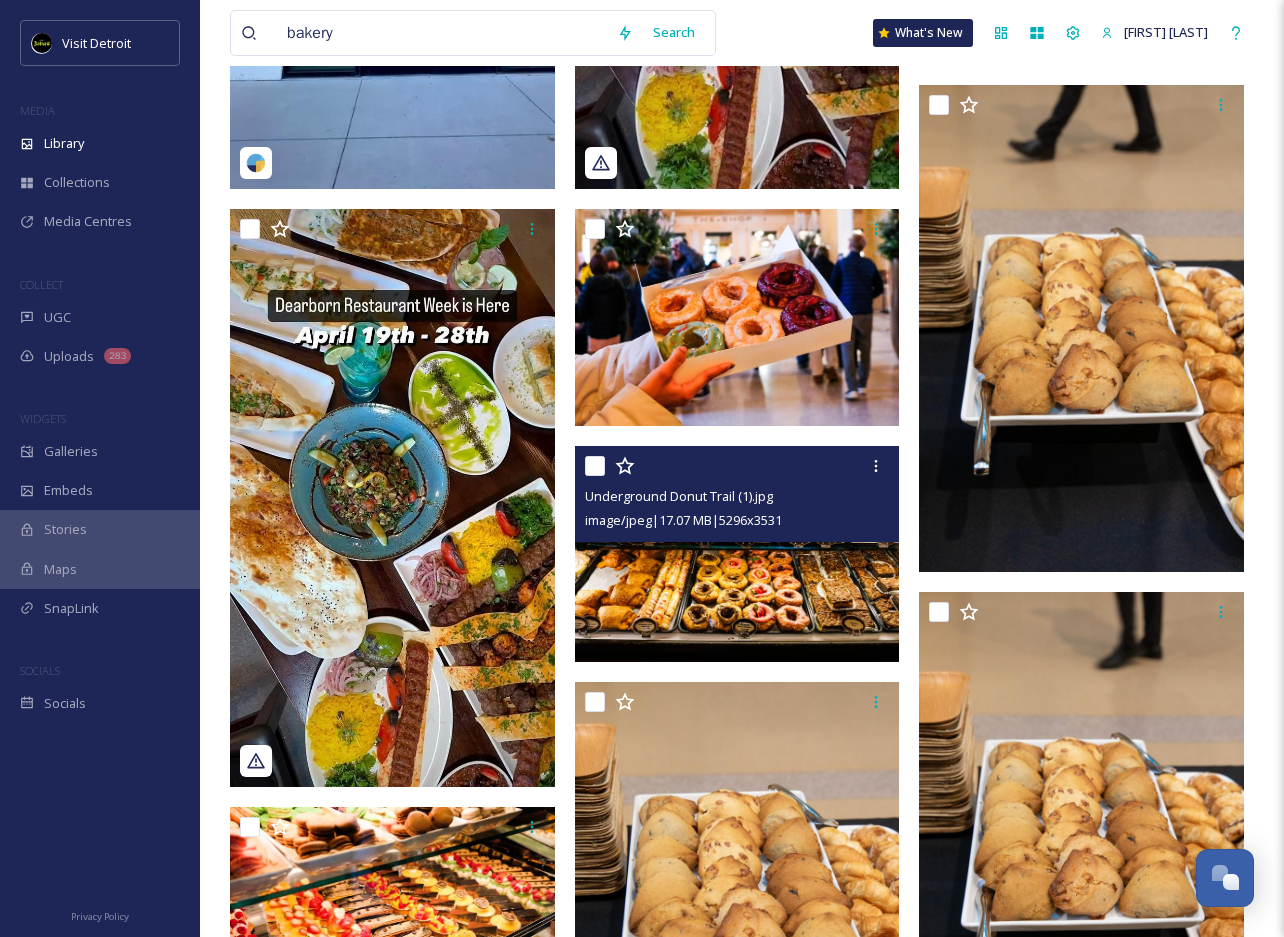 click at bounding box center [737, 554] 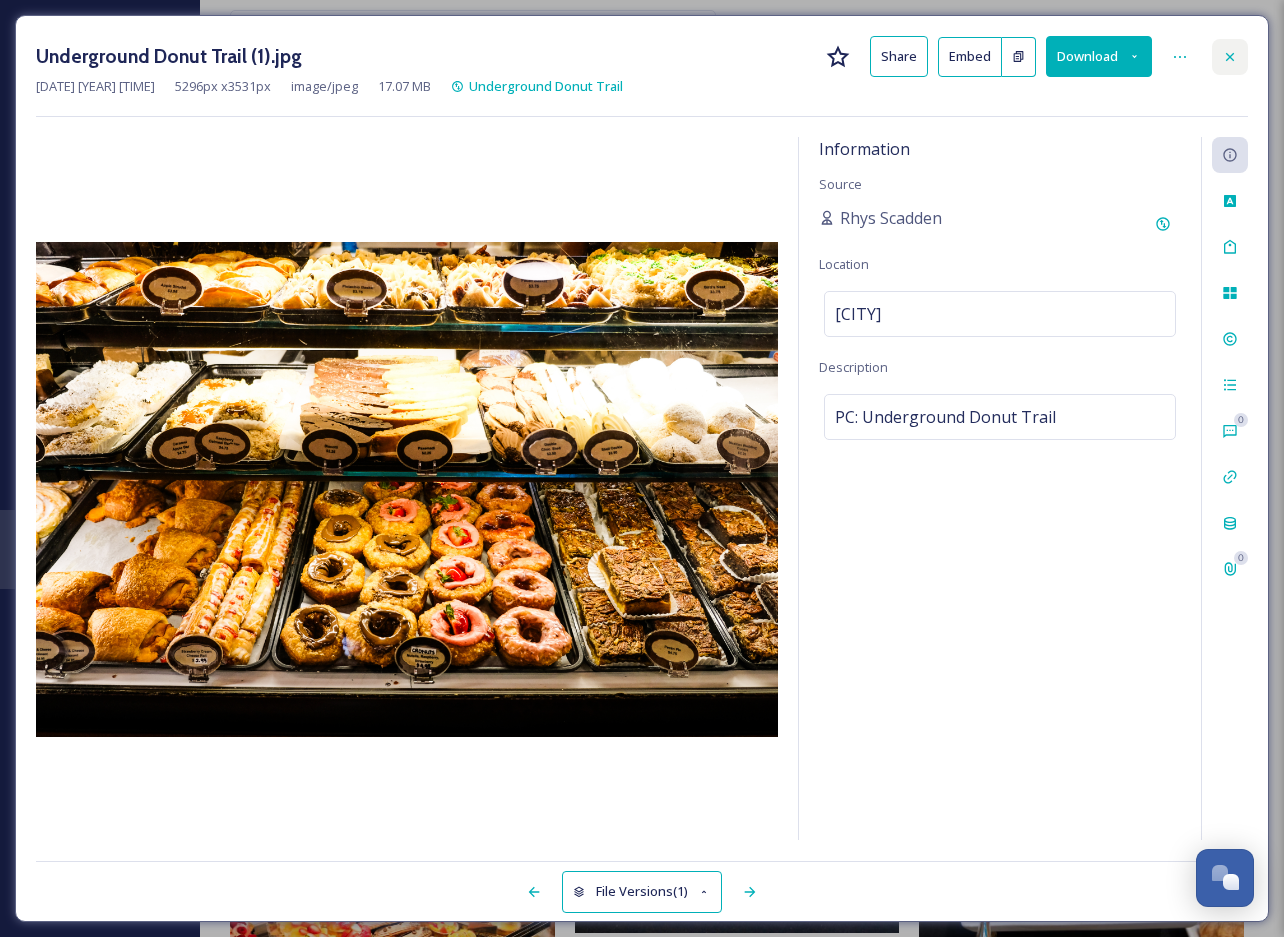 click 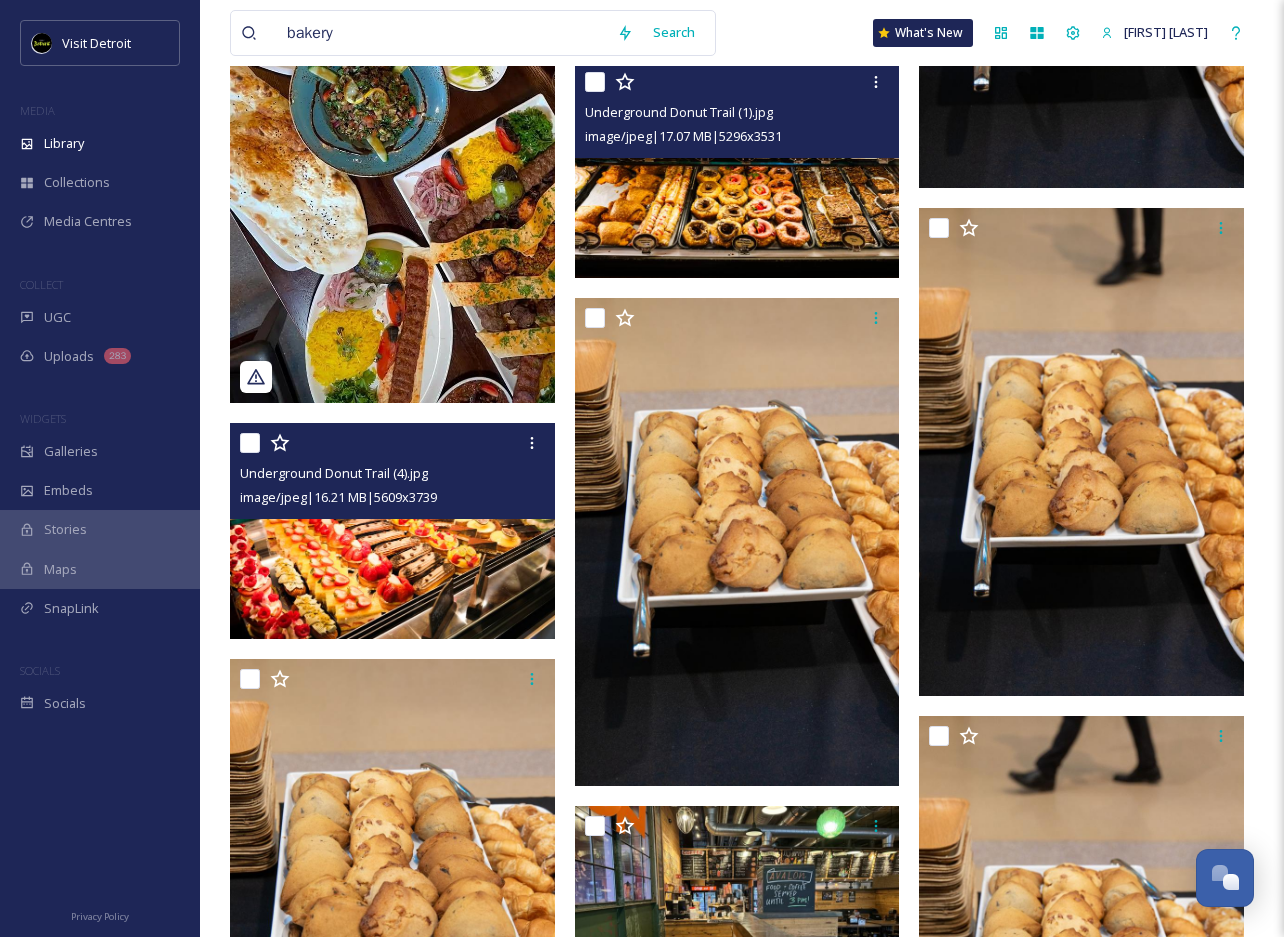 scroll, scrollTop: 1237, scrollLeft: 0, axis: vertical 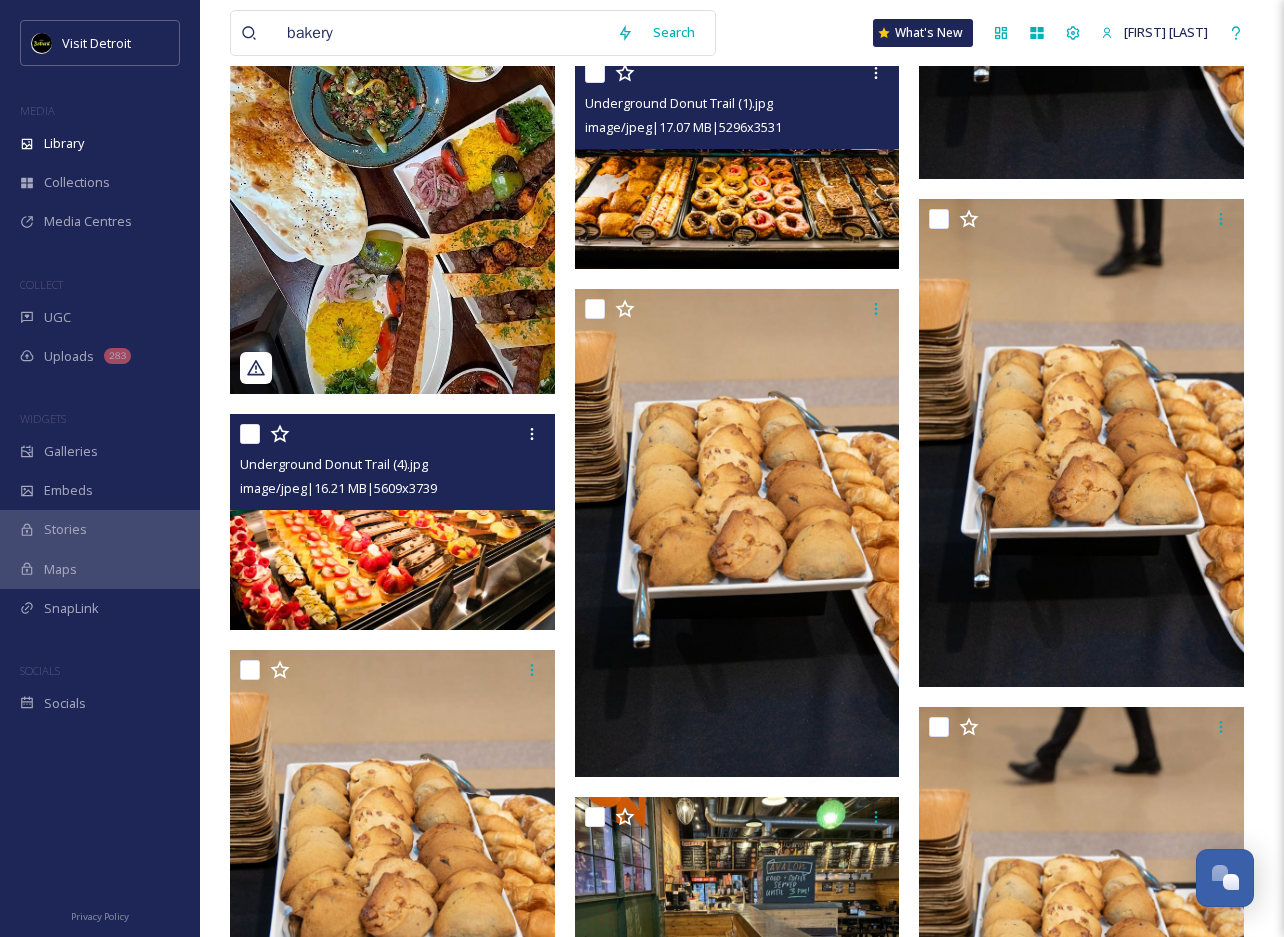 click at bounding box center (392, 522) 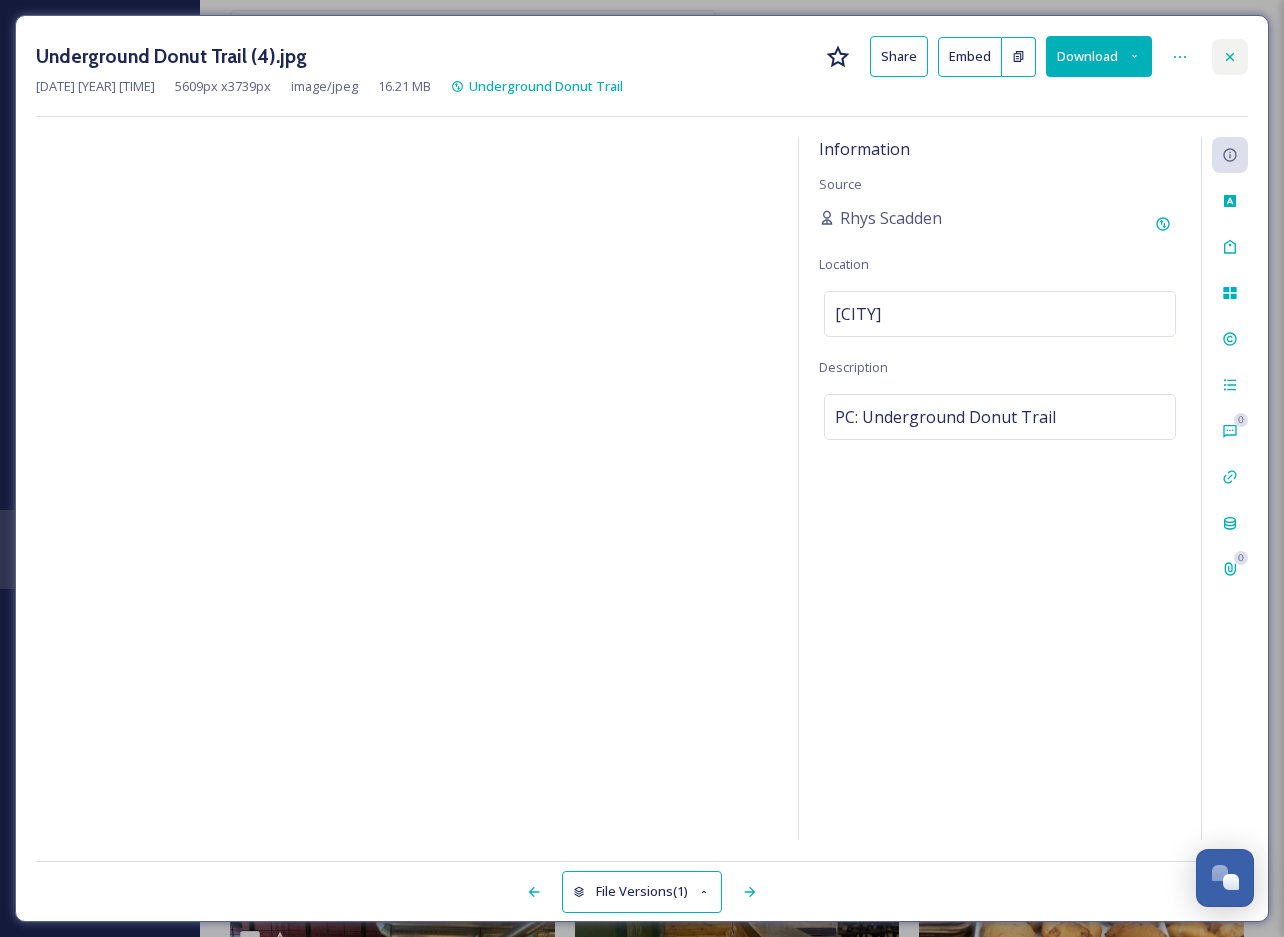 click 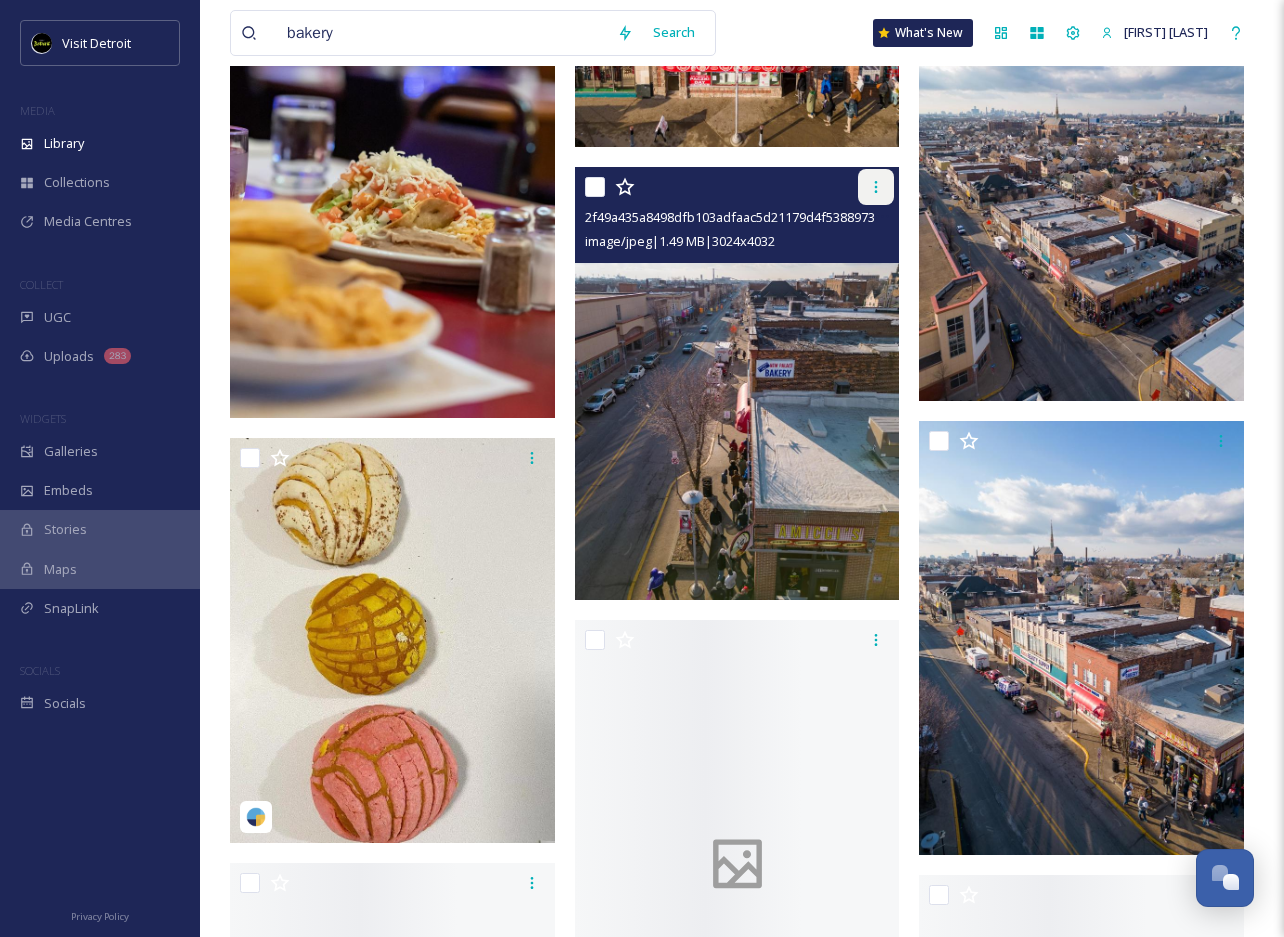 scroll, scrollTop: 5579, scrollLeft: 0, axis: vertical 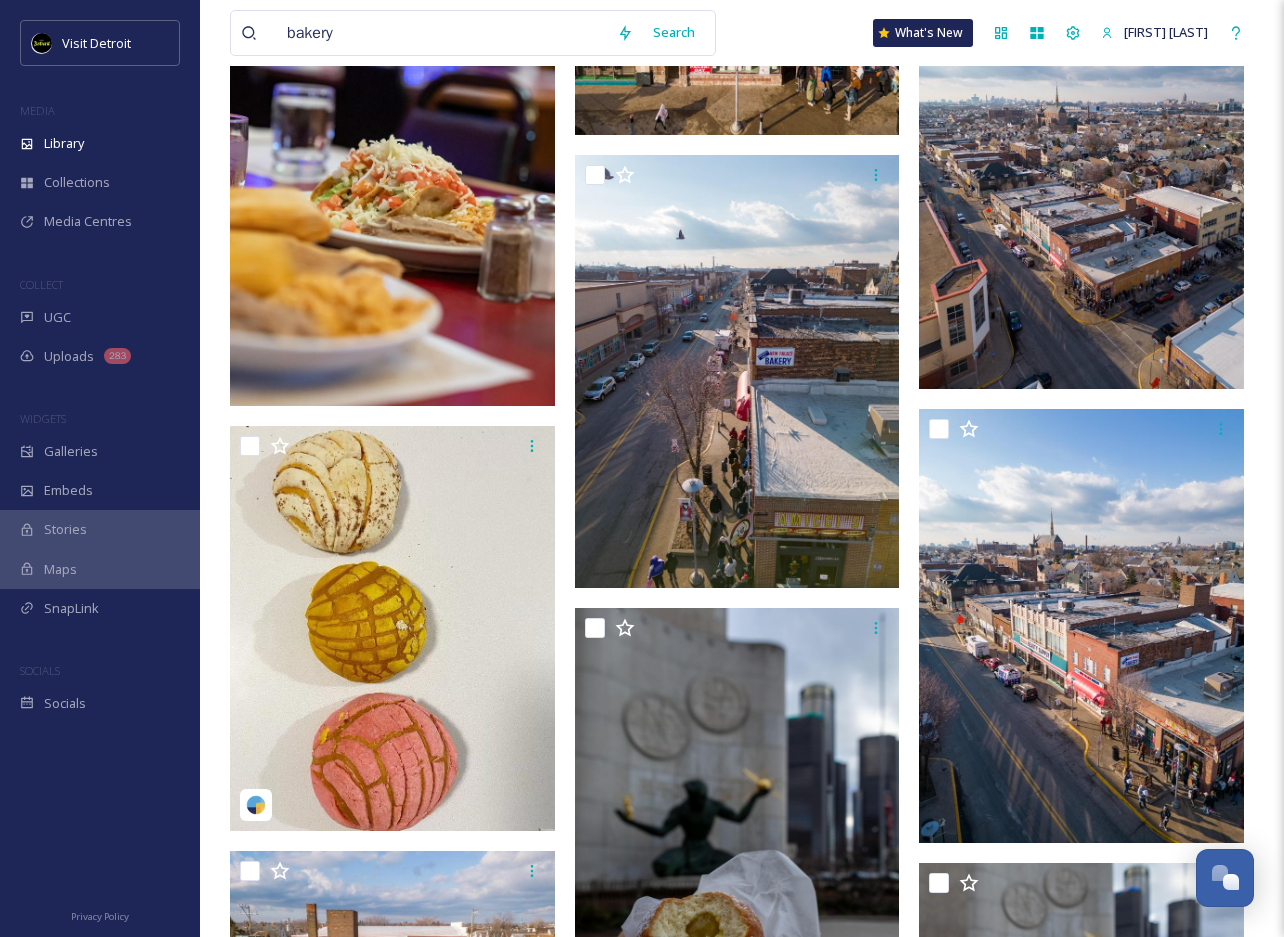 click at bounding box center (1081, 172) 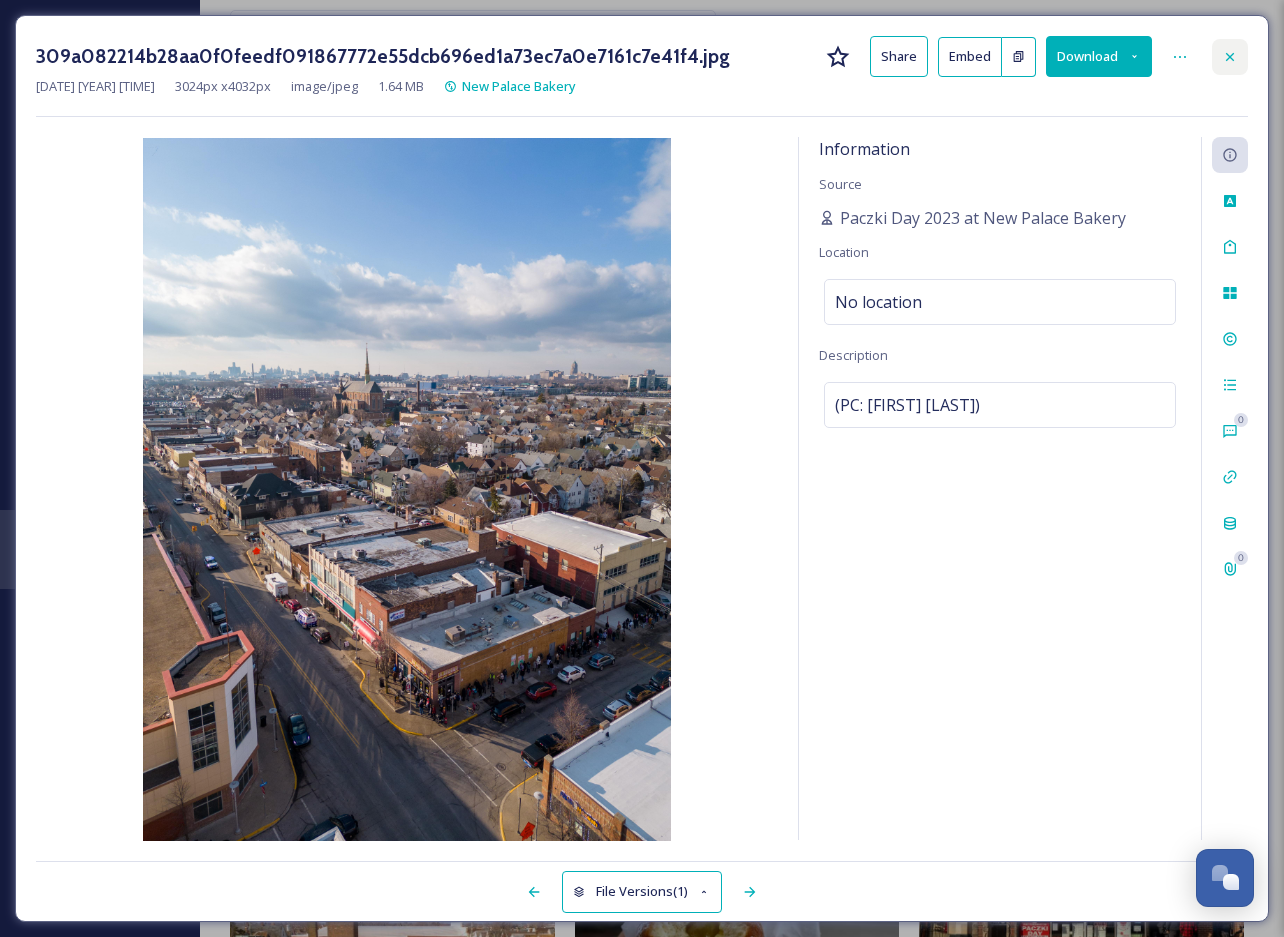 click 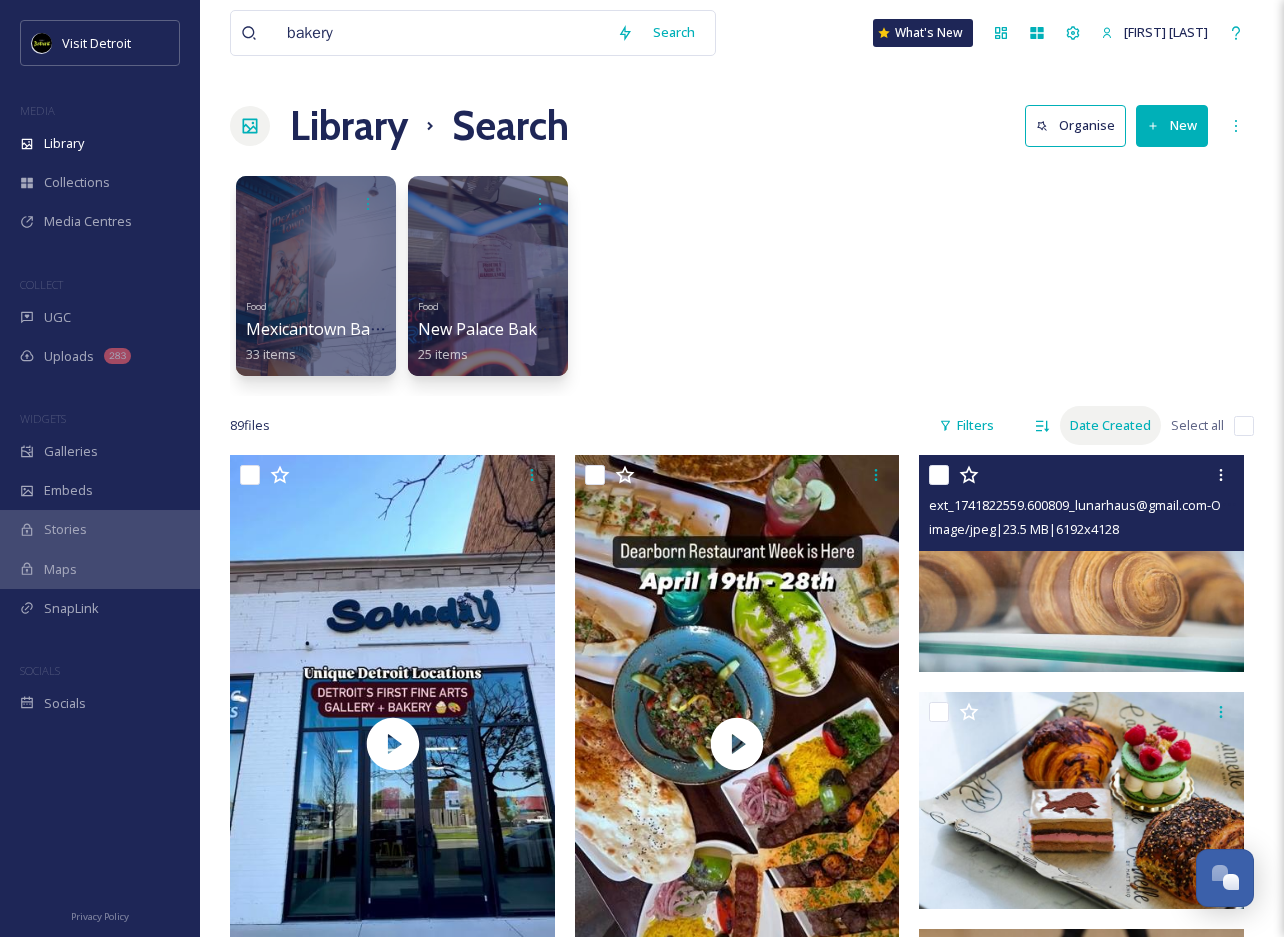 scroll, scrollTop: 0, scrollLeft: 0, axis: both 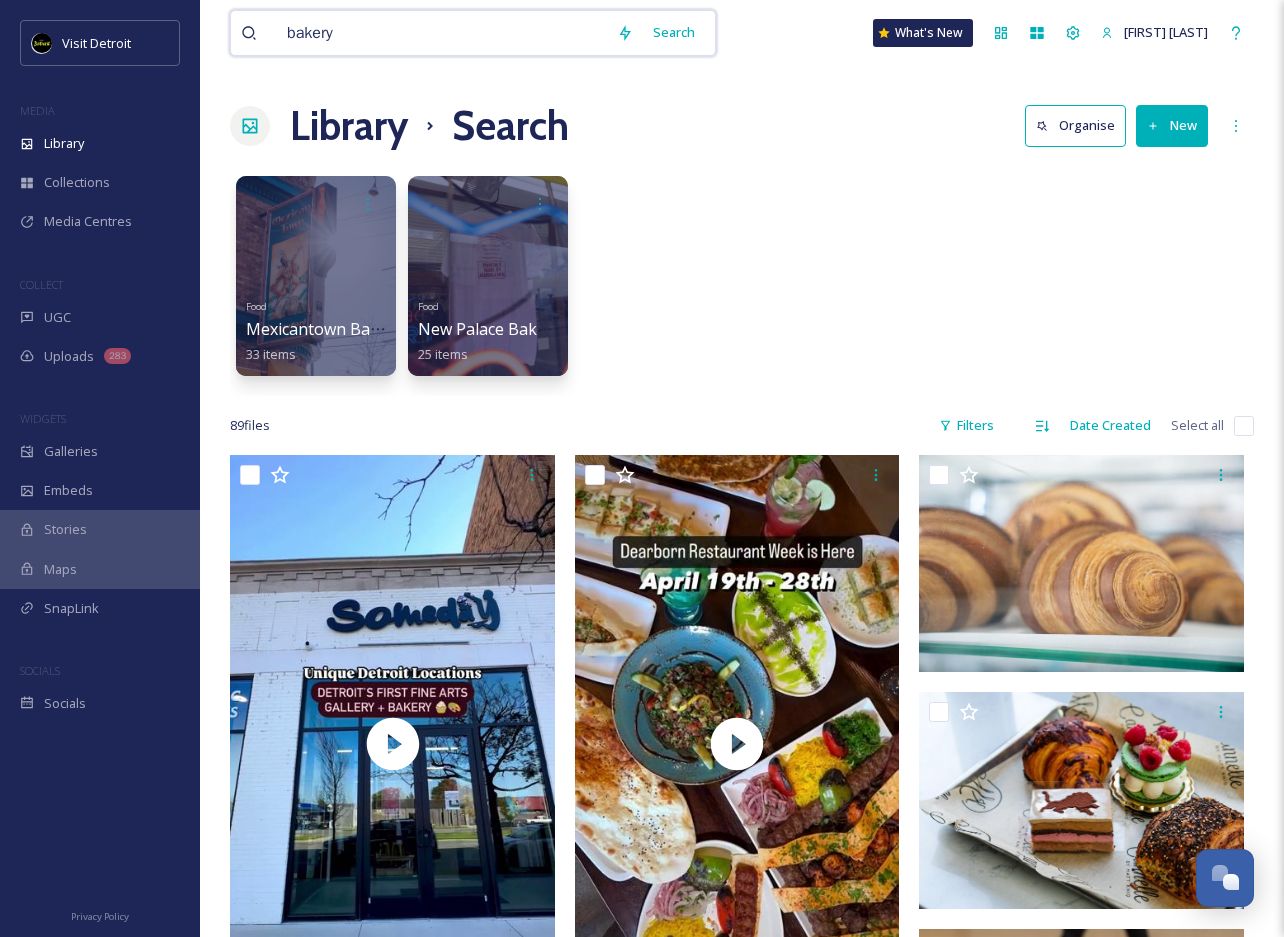 click on "bakery" at bounding box center (442, 33) 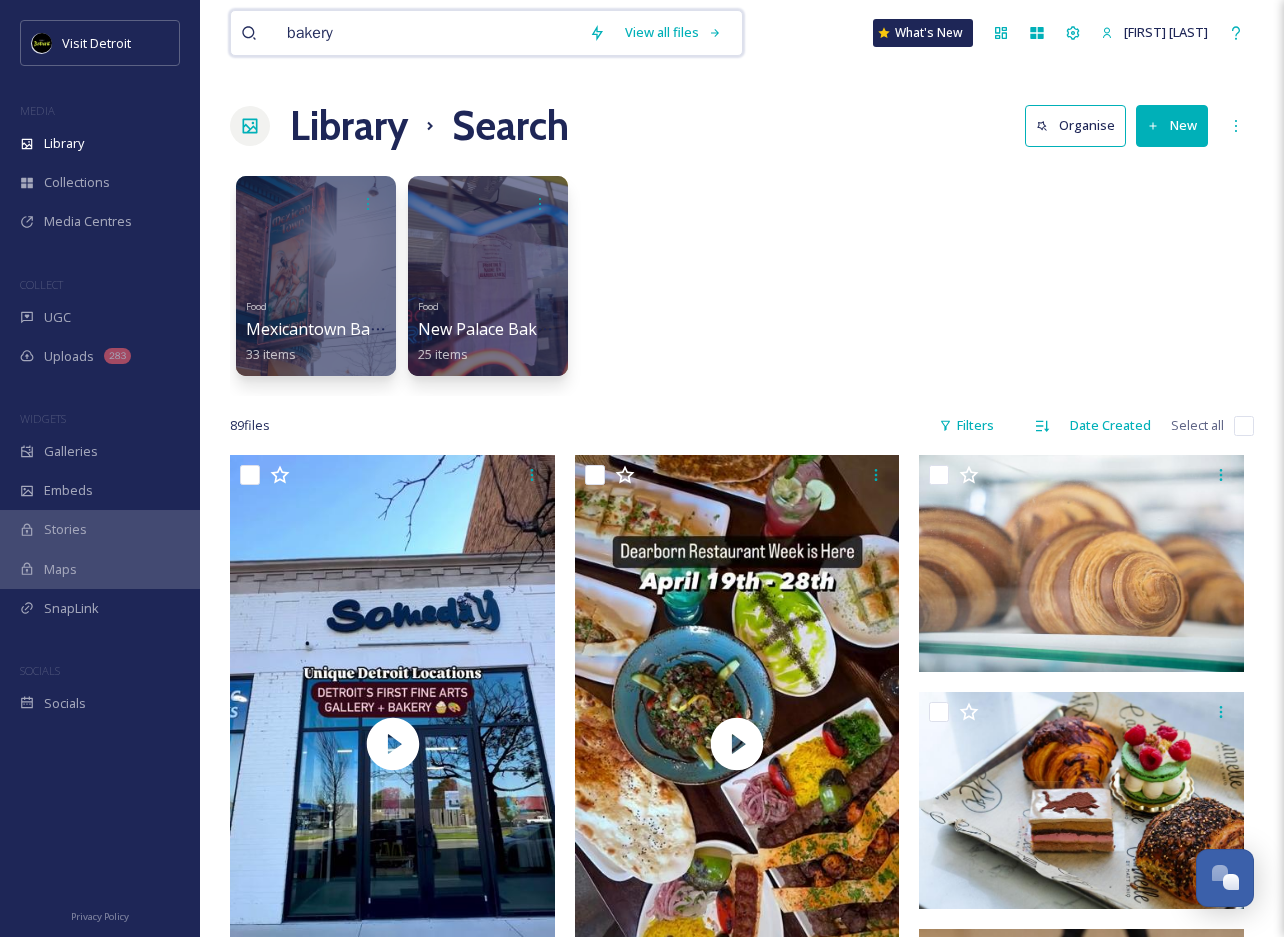 type 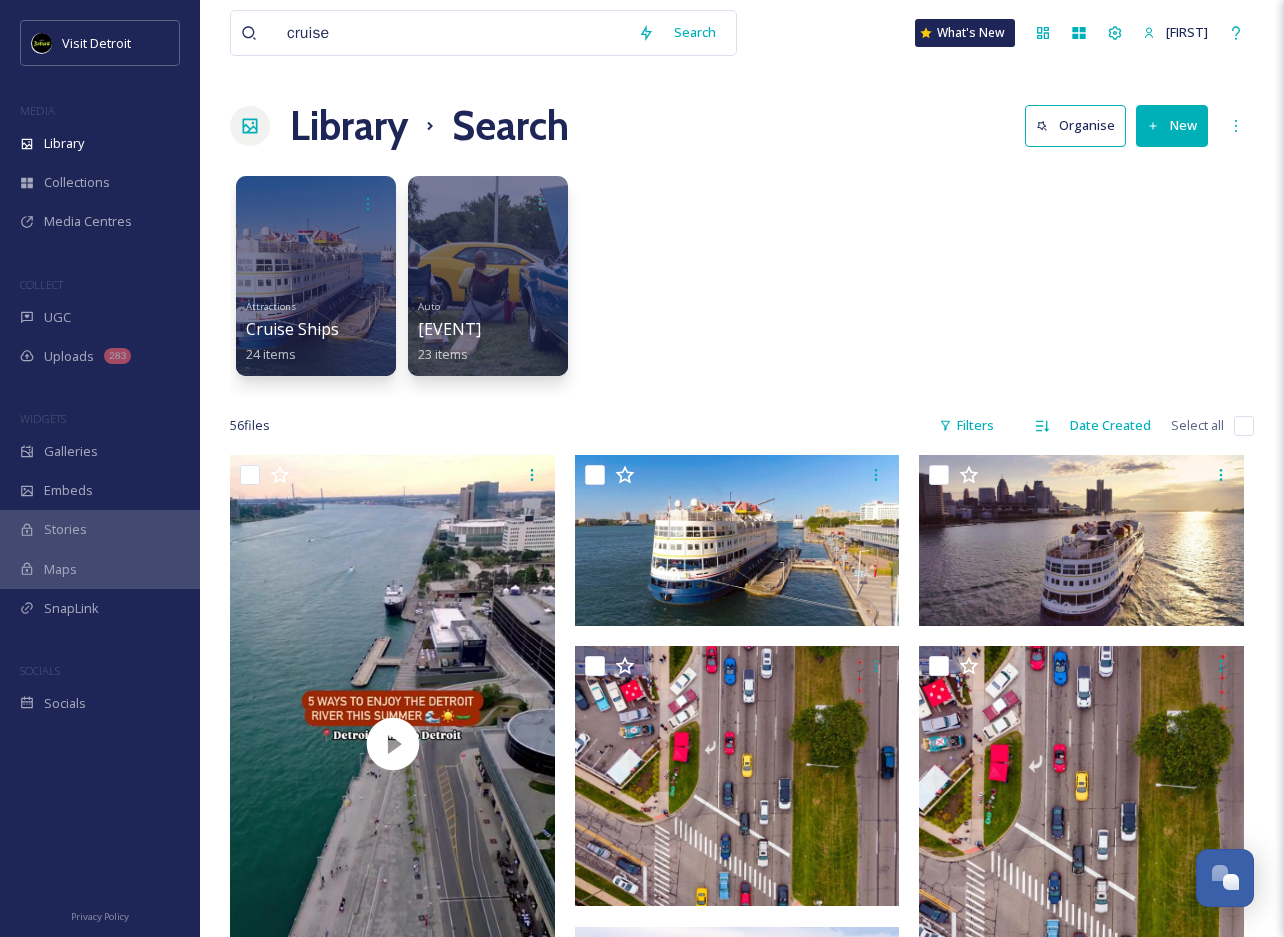 scroll, scrollTop: 3986, scrollLeft: 0, axis: vertical 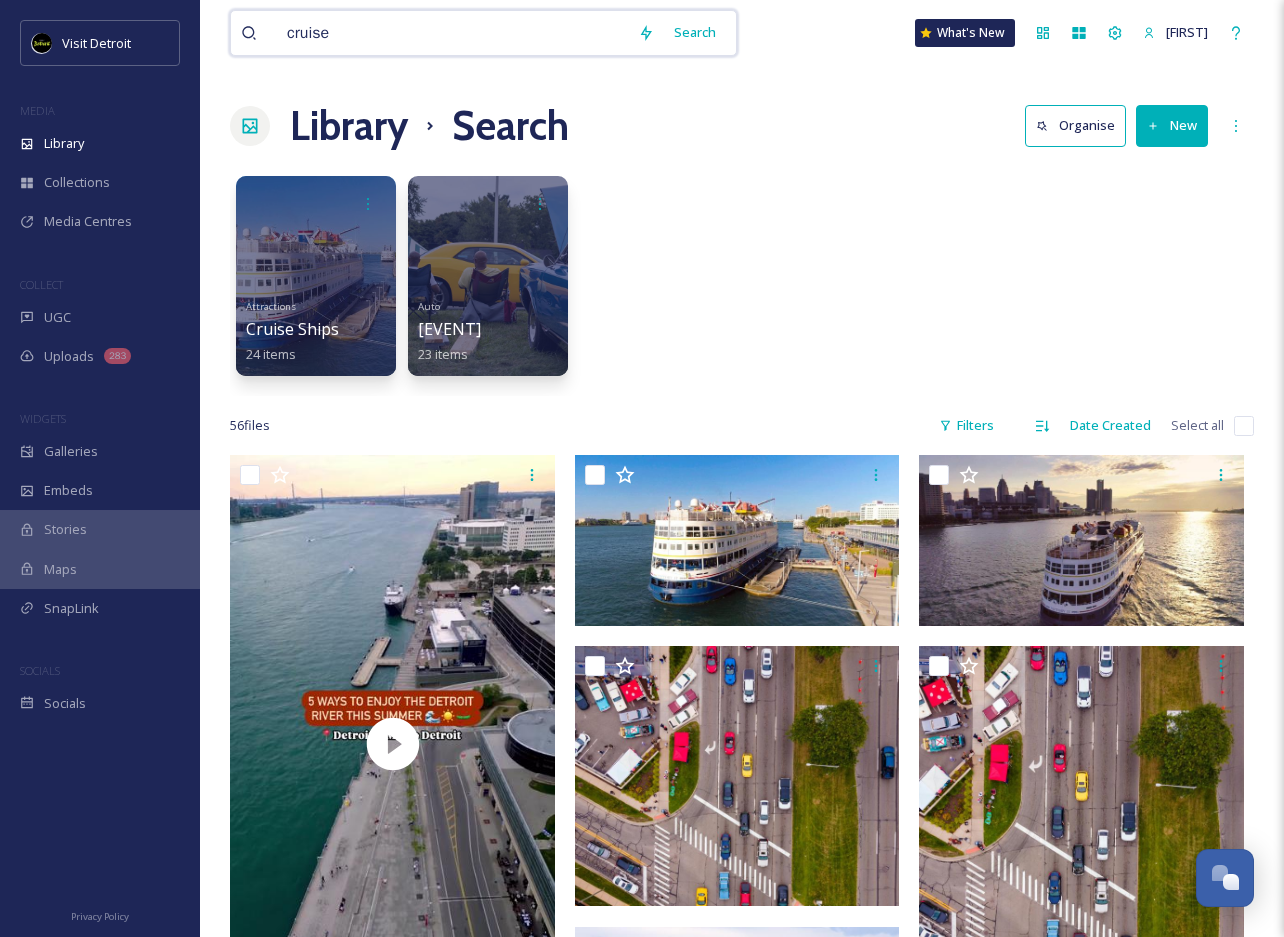 click on "cruise" at bounding box center [452, 33] 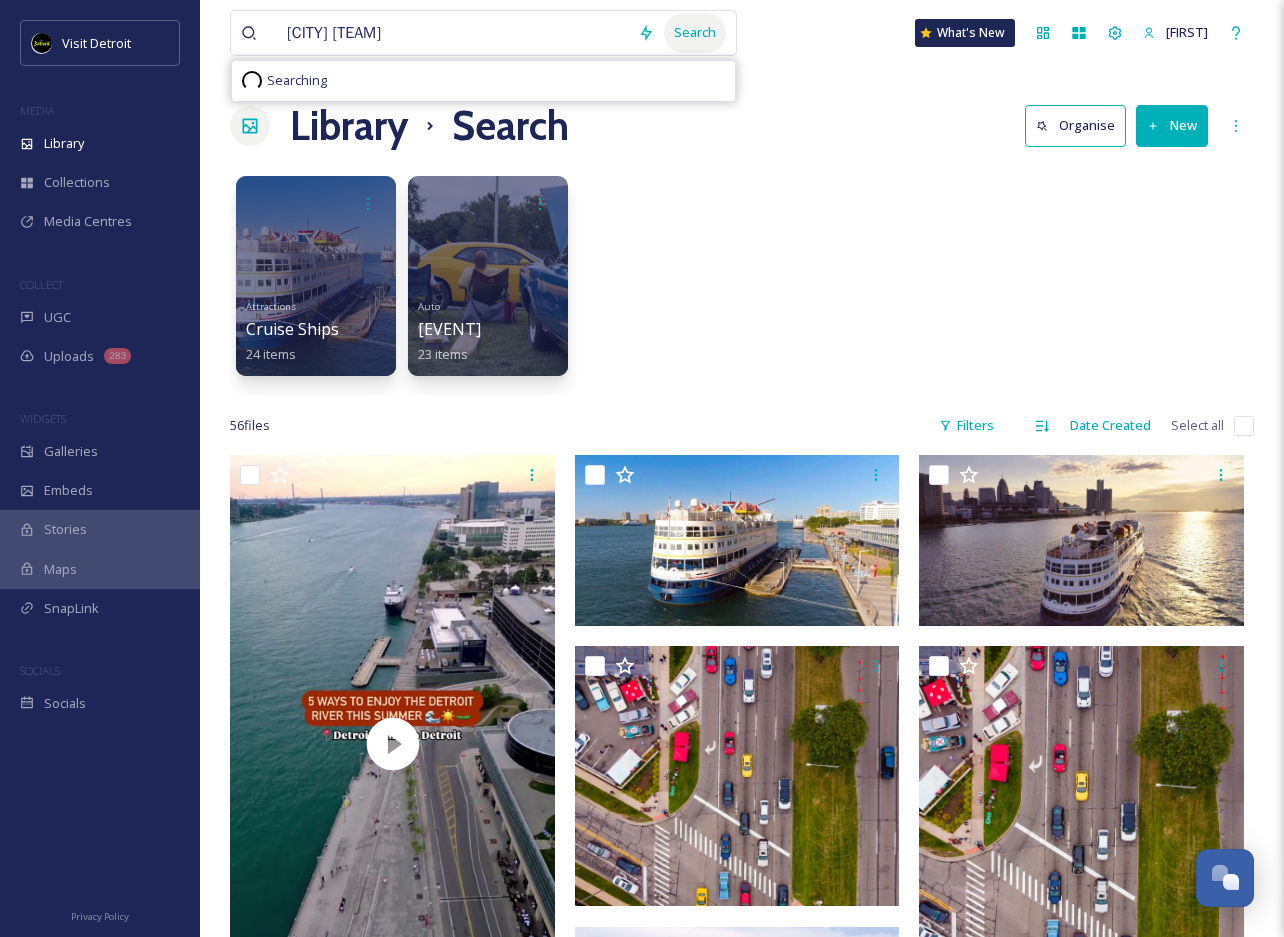 click on "Search" at bounding box center [695, 32] 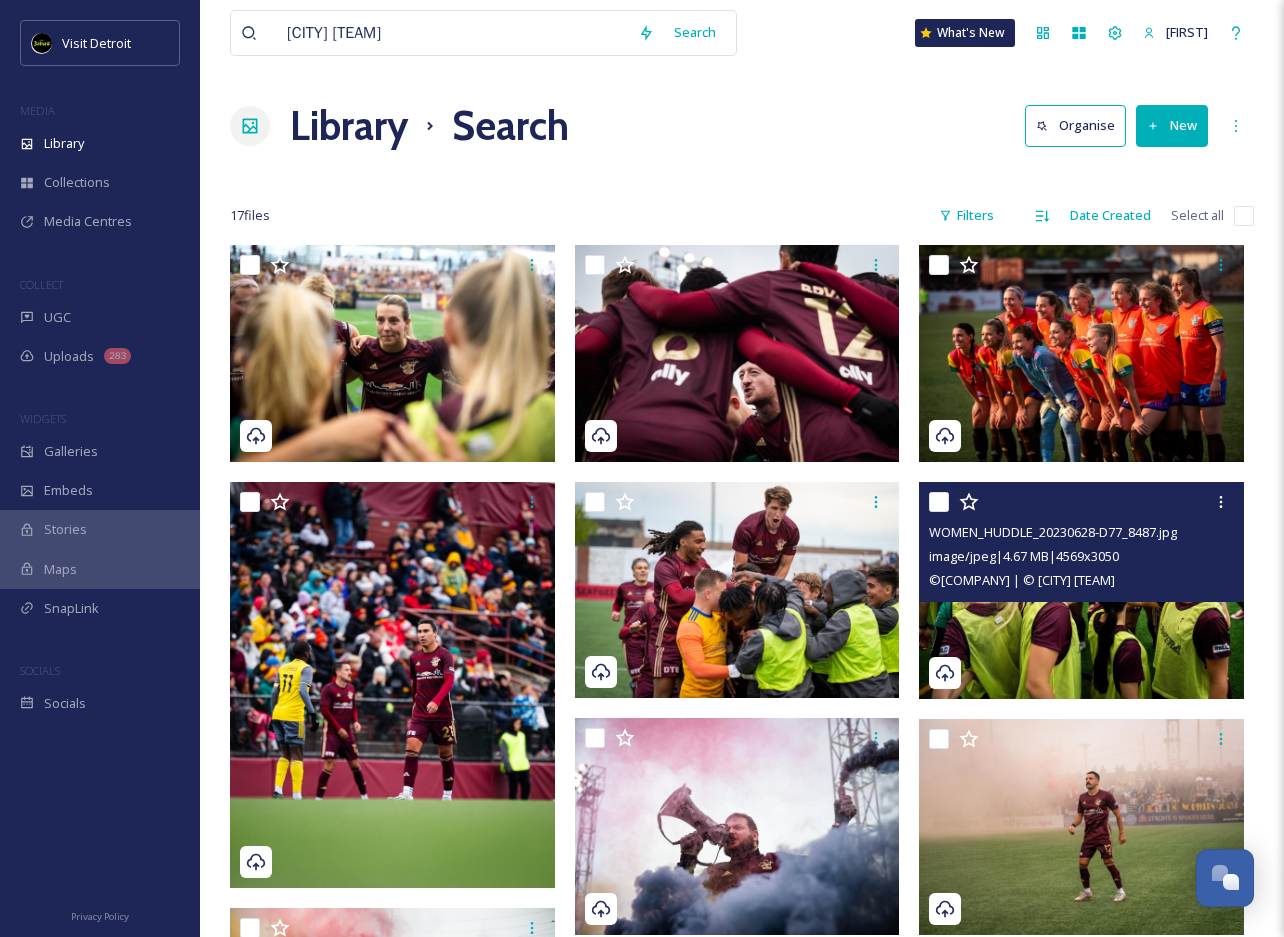 scroll, scrollTop: 0, scrollLeft: 0, axis: both 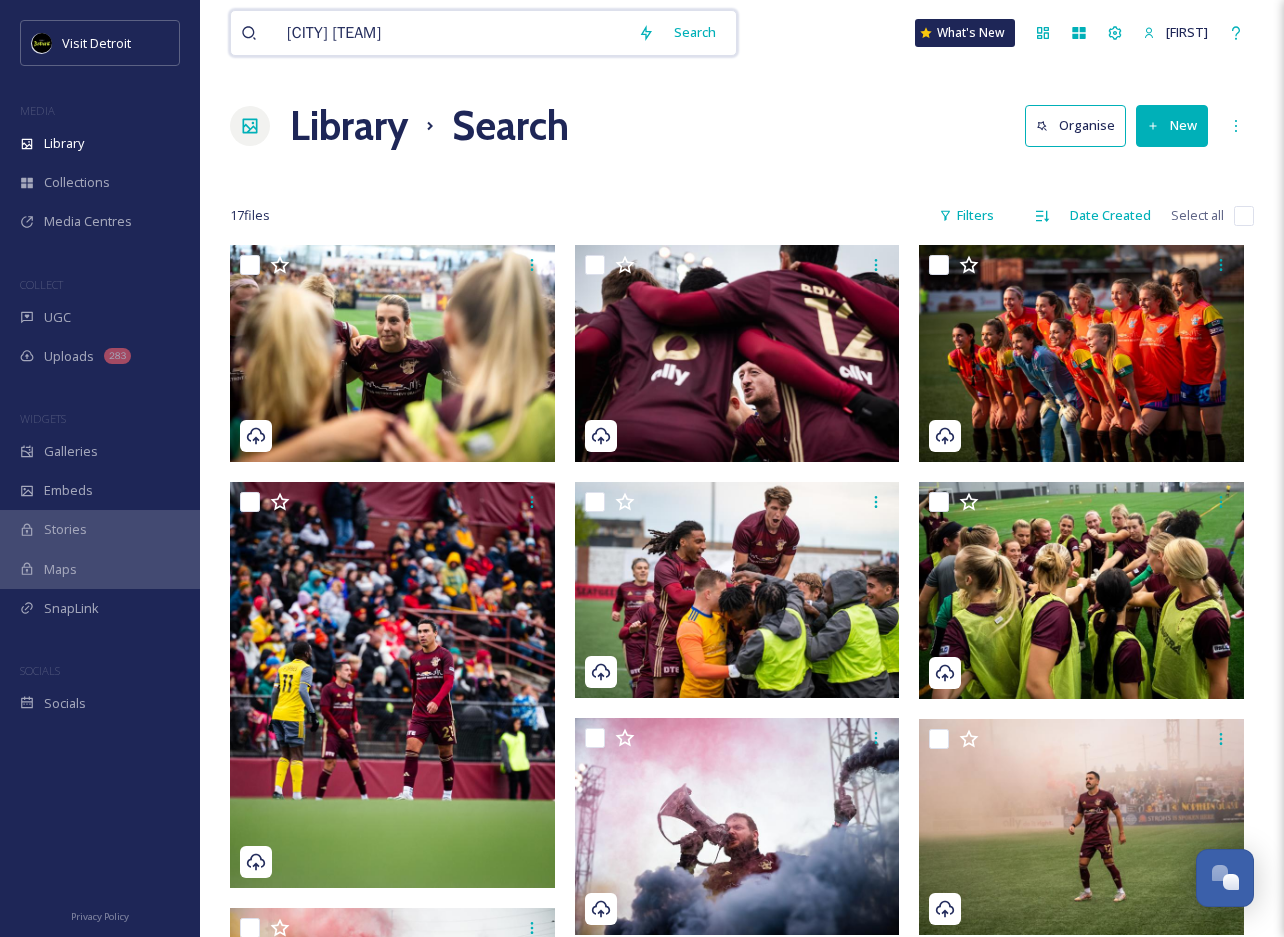 click on "[CITY] [TEAM]" at bounding box center (452, 33) 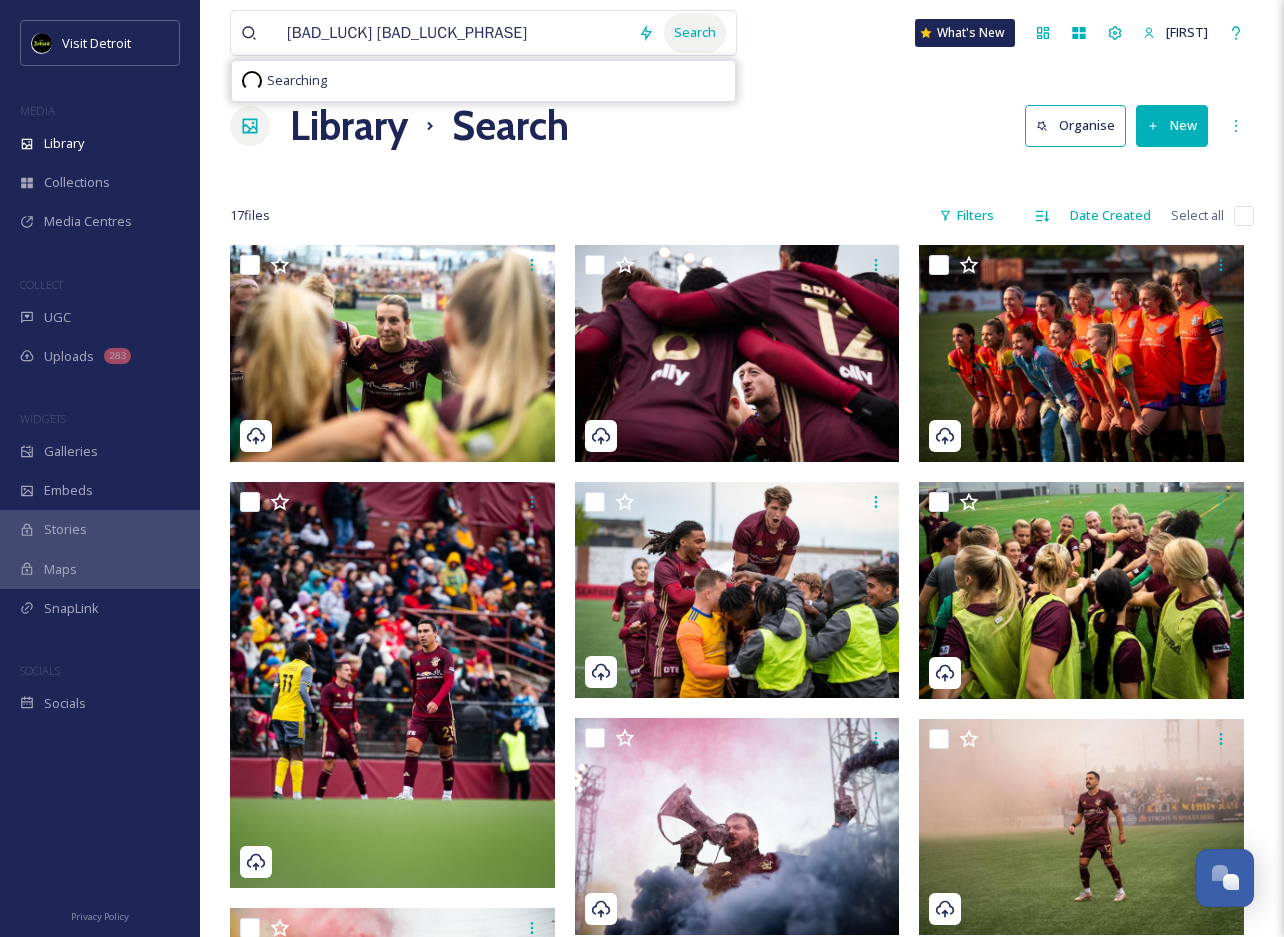 click on "Search" at bounding box center (695, 32) 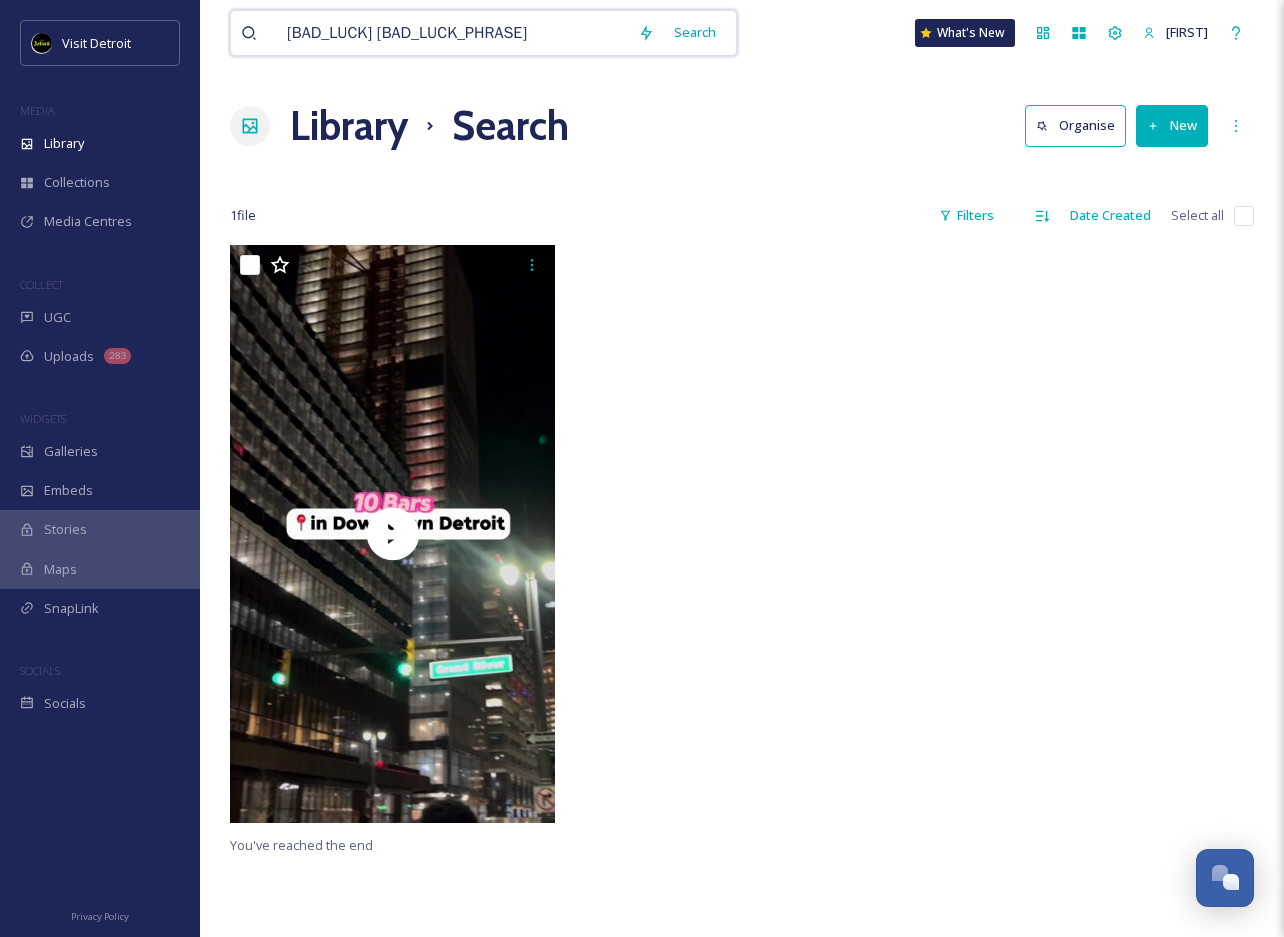 drag, startPoint x: 417, startPoint y: 50, endPoint x: 254, endPoint y: 28, distance: 164.47797 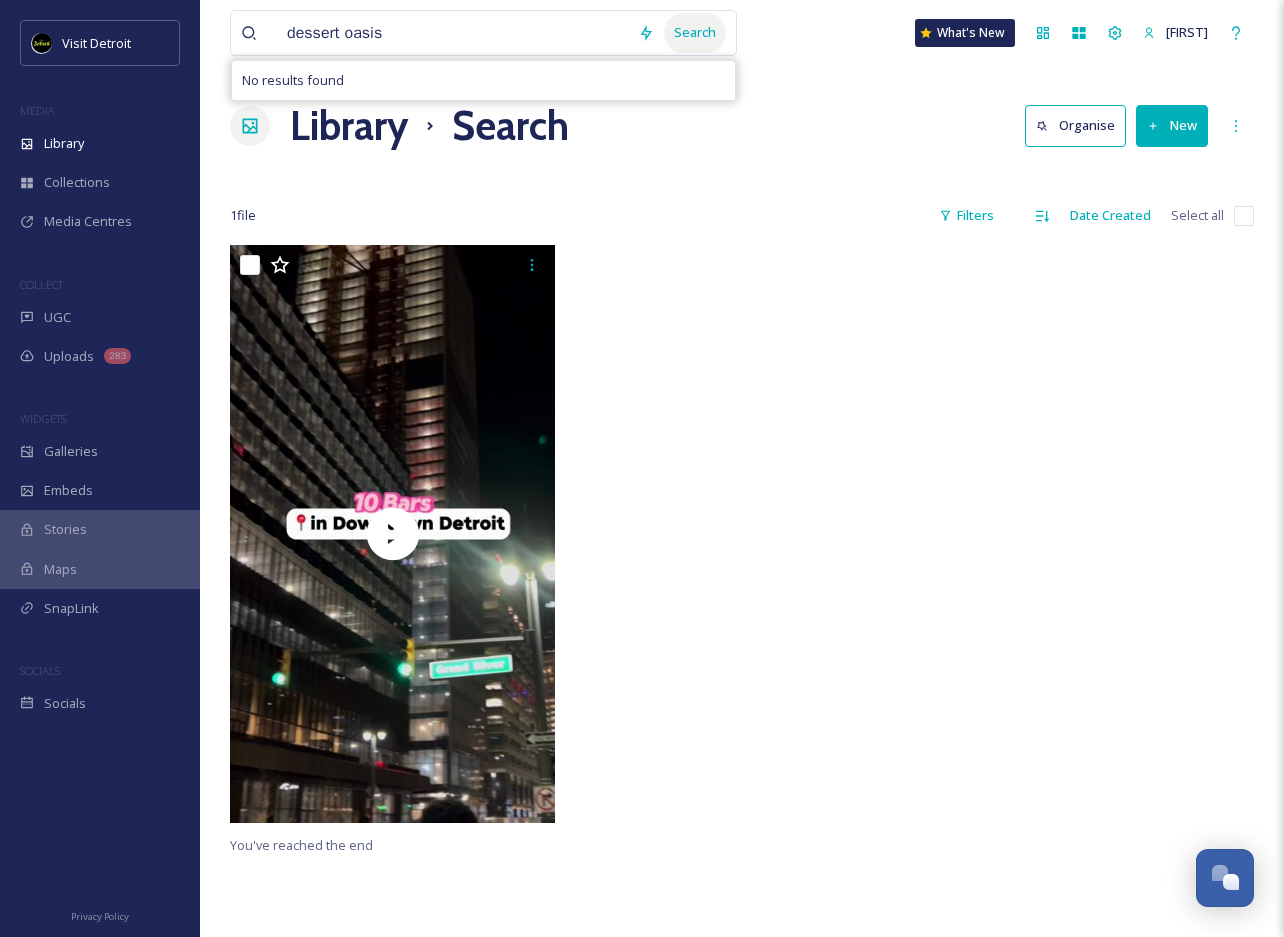 click on "Search" at bounding box center (695, 32) 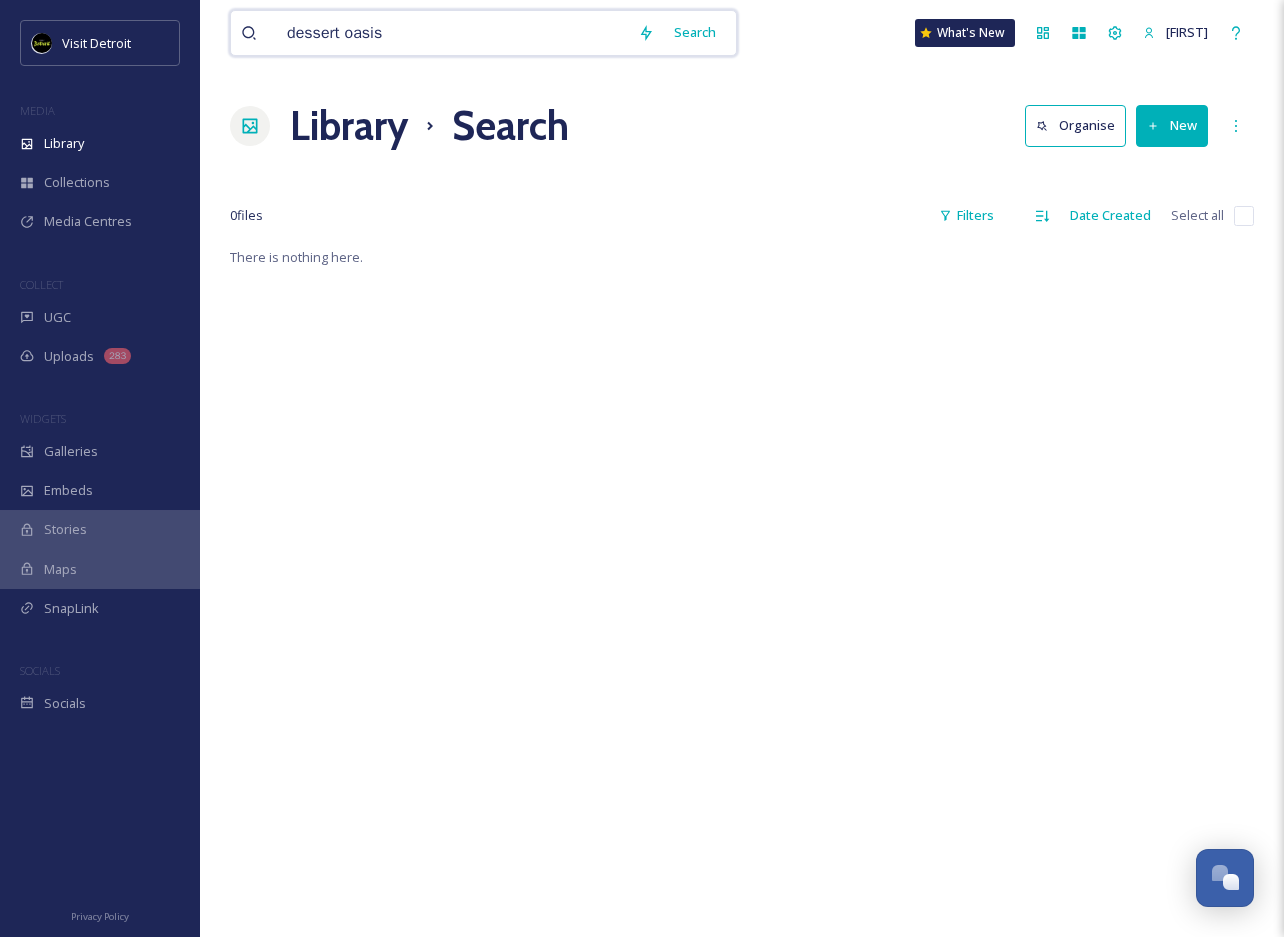 click on "dessert oasis" at bounding box center [452, 33] 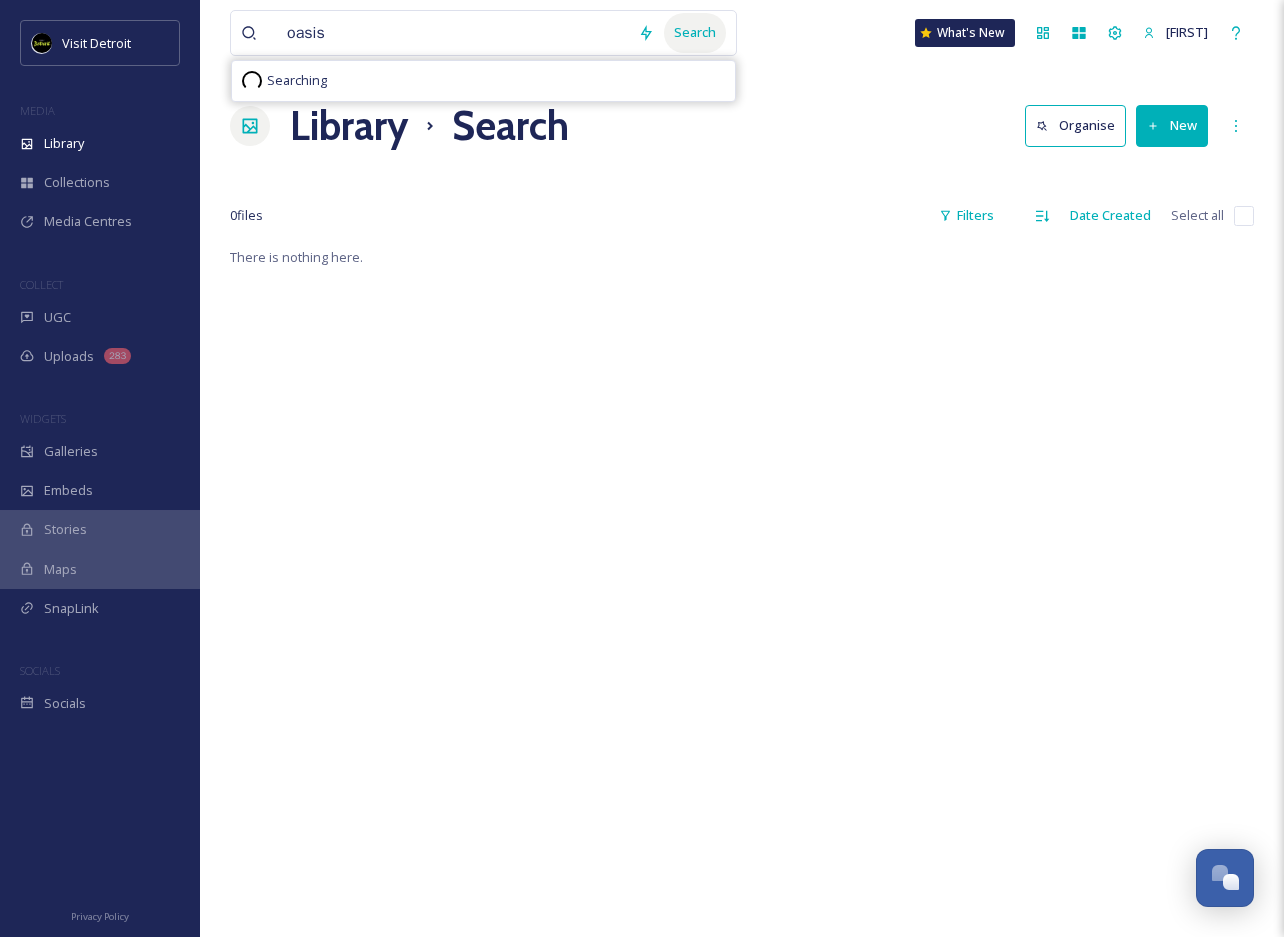 click on "Search" at bounding box center (695, 32) 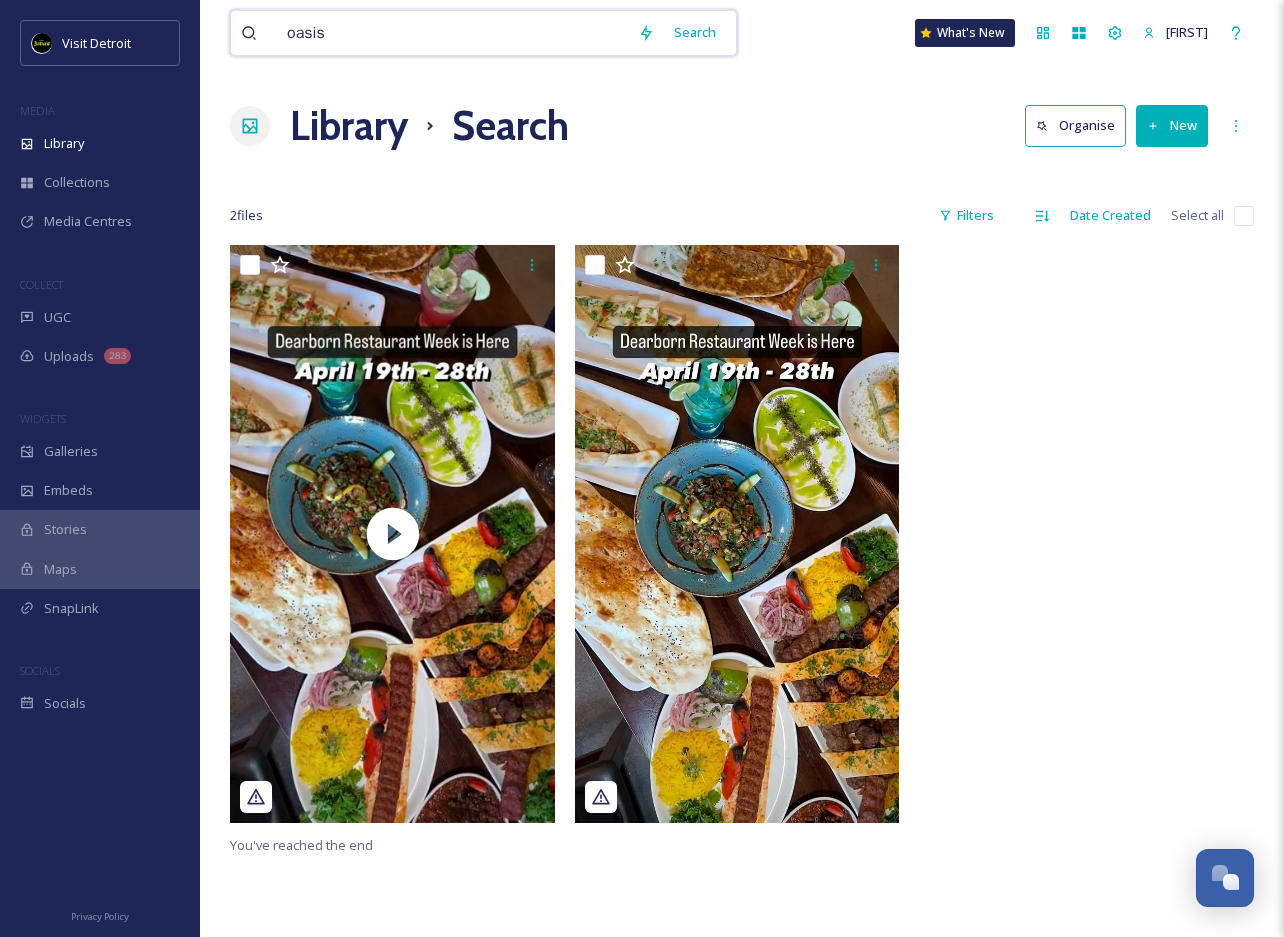 drag, startPoint x: 498, startPoint y: 43, endPoint x: 276, endPoint y: 30, distance: 222.38031 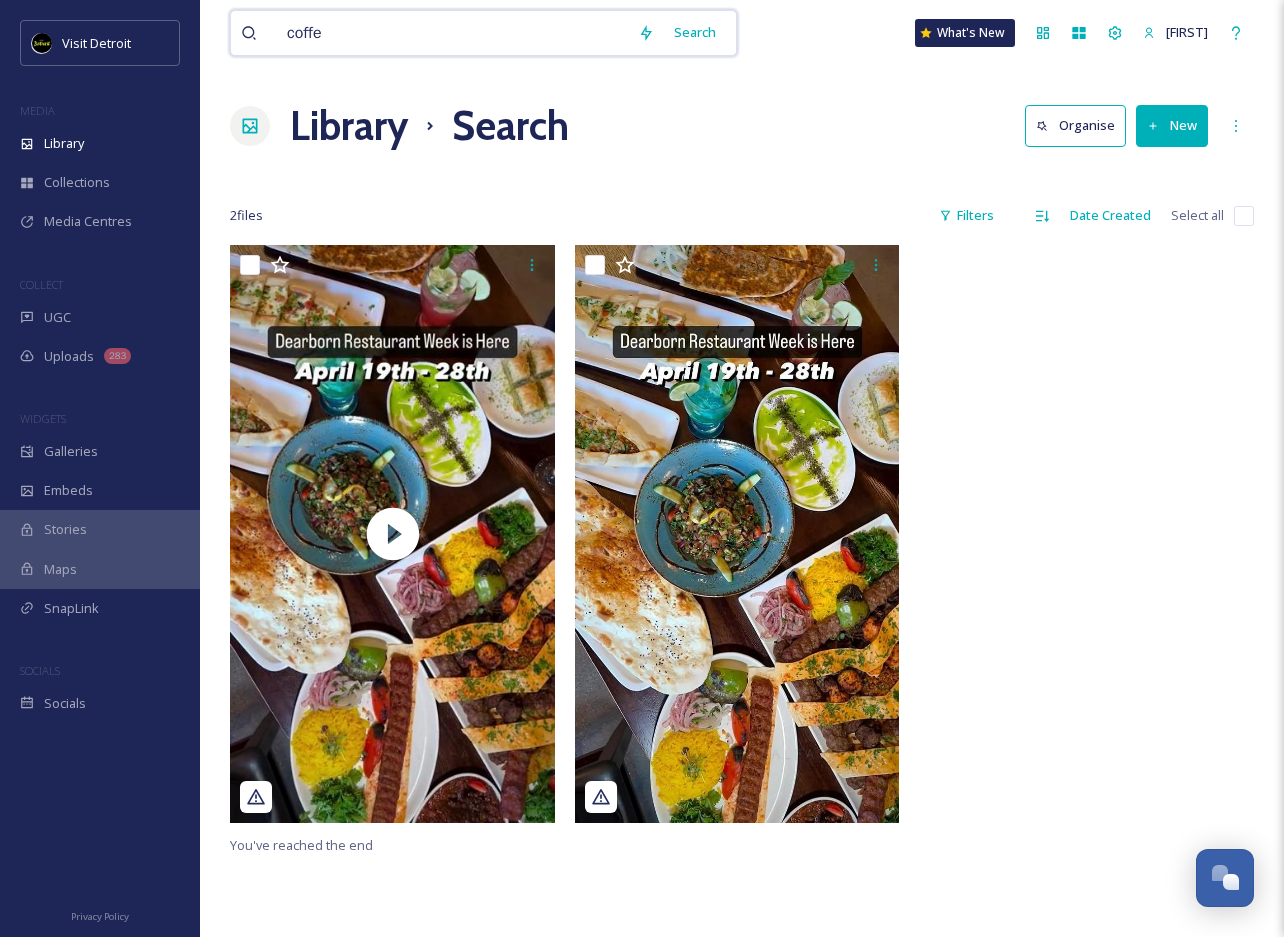 type on "coffee" 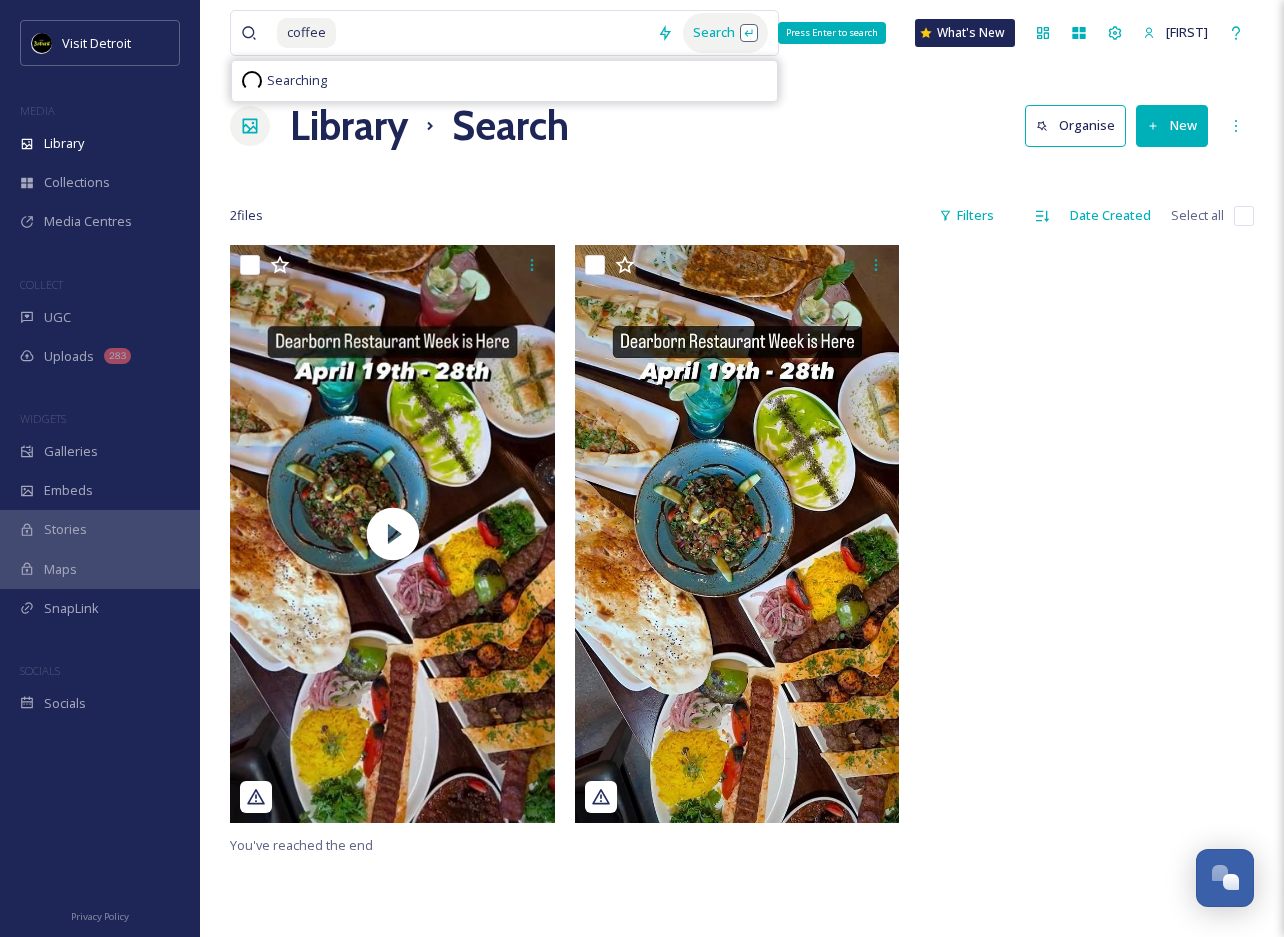 click on "Search Press Enter to search" at bounding box center [725, 32] 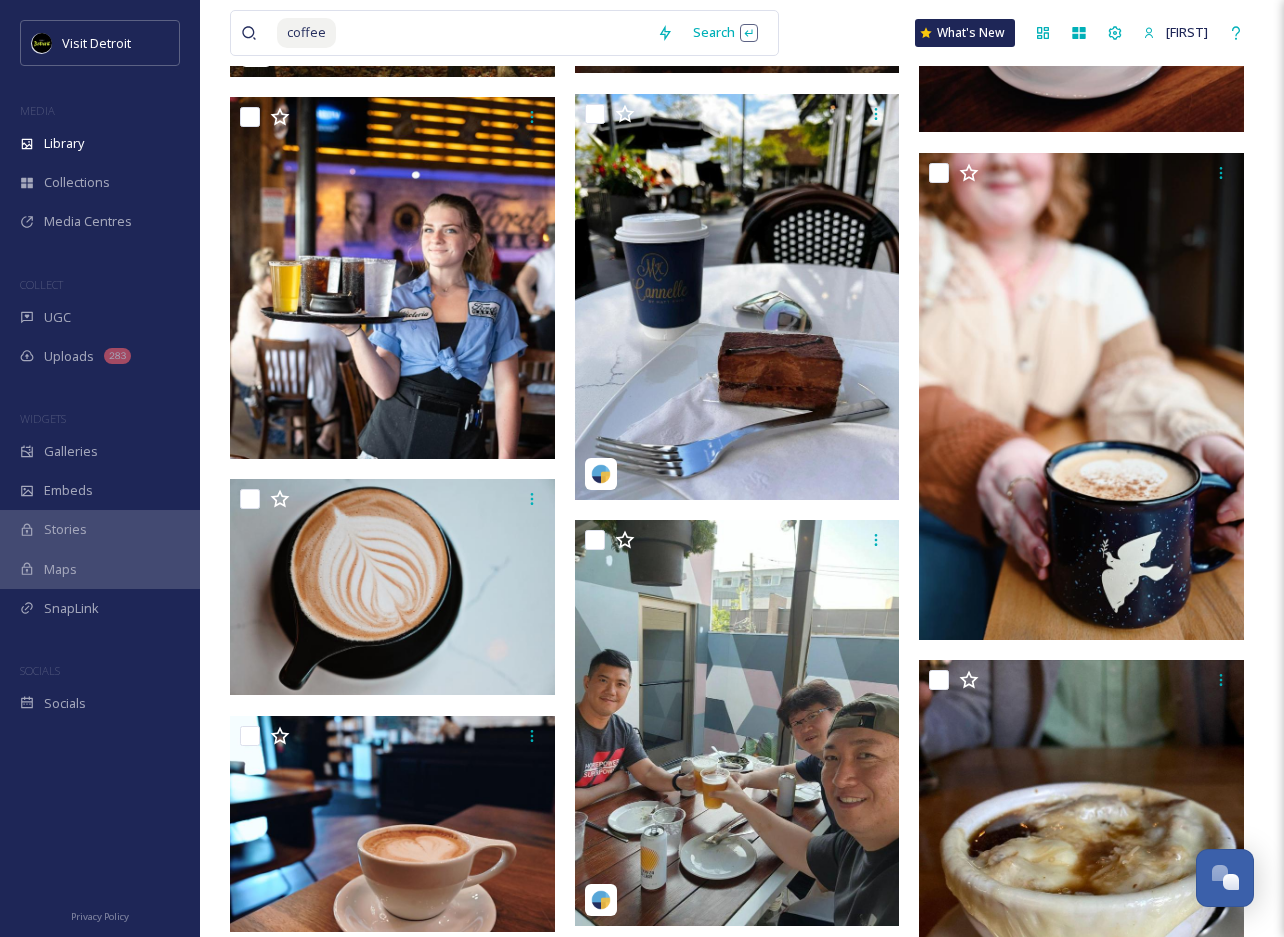 scroll, scrollTop: 14300, scrollLeft: 0, axis: vertical 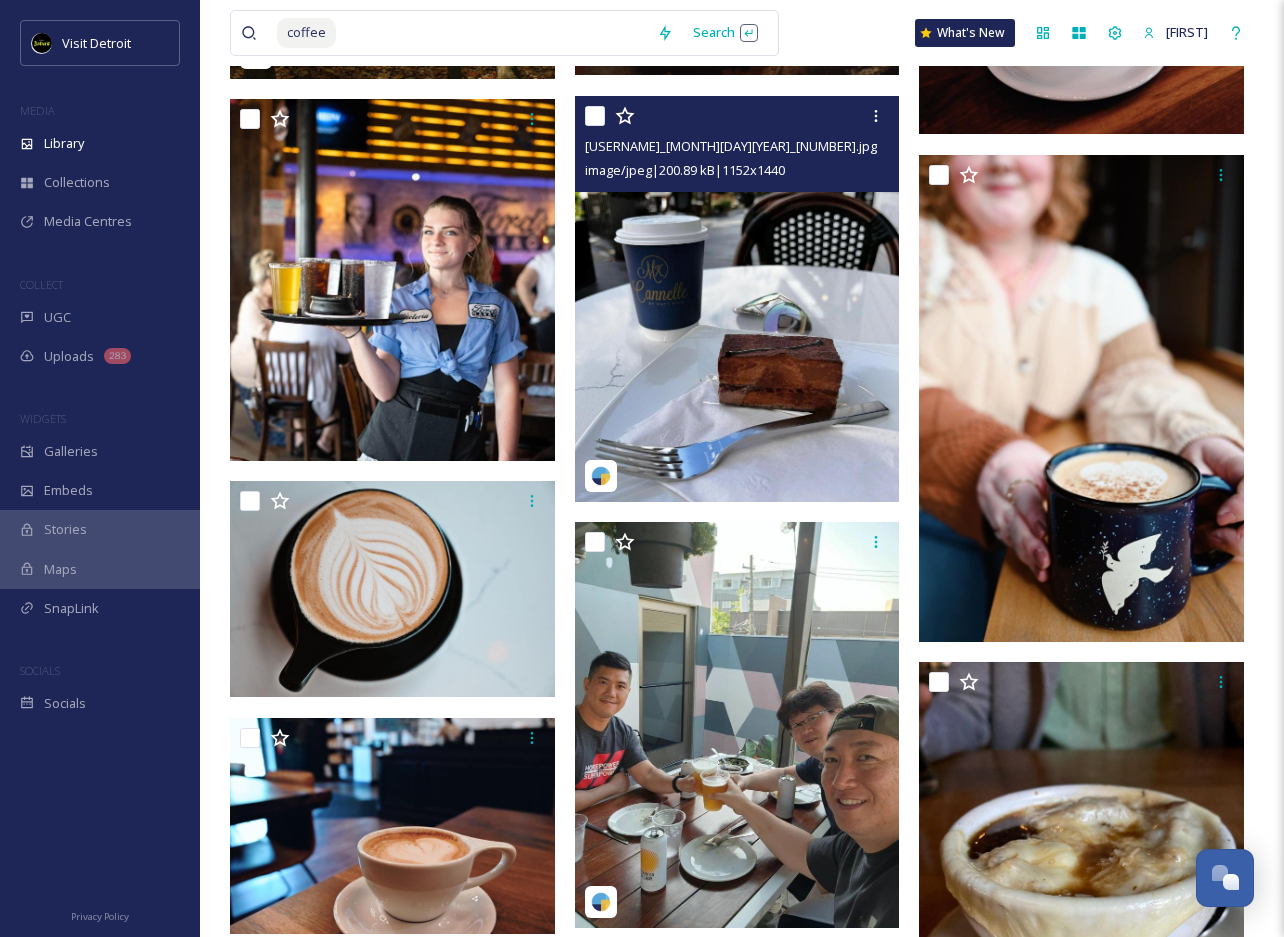 click at bounding box center (737, 299) 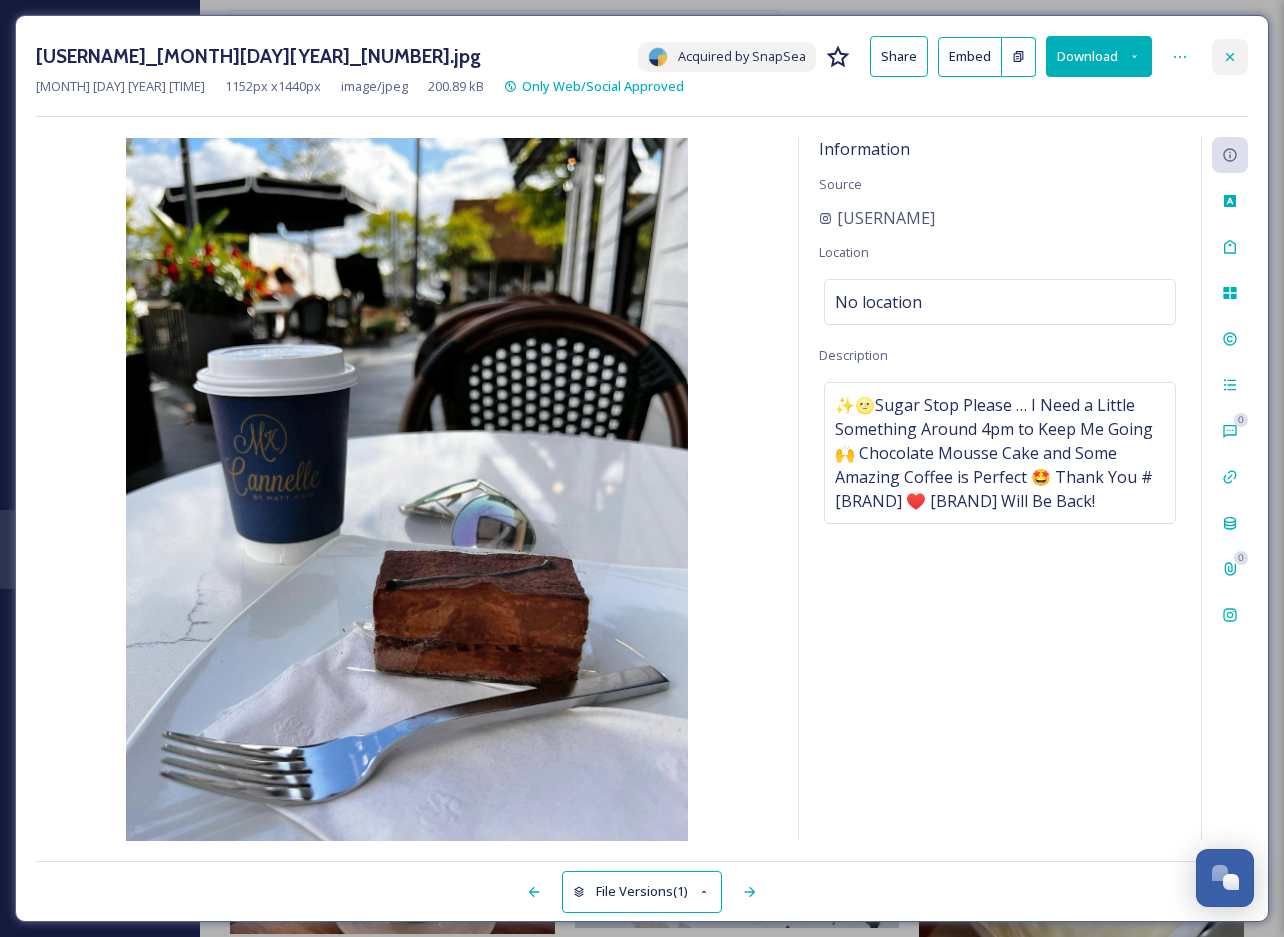 click at bounding box center [1230, 57] 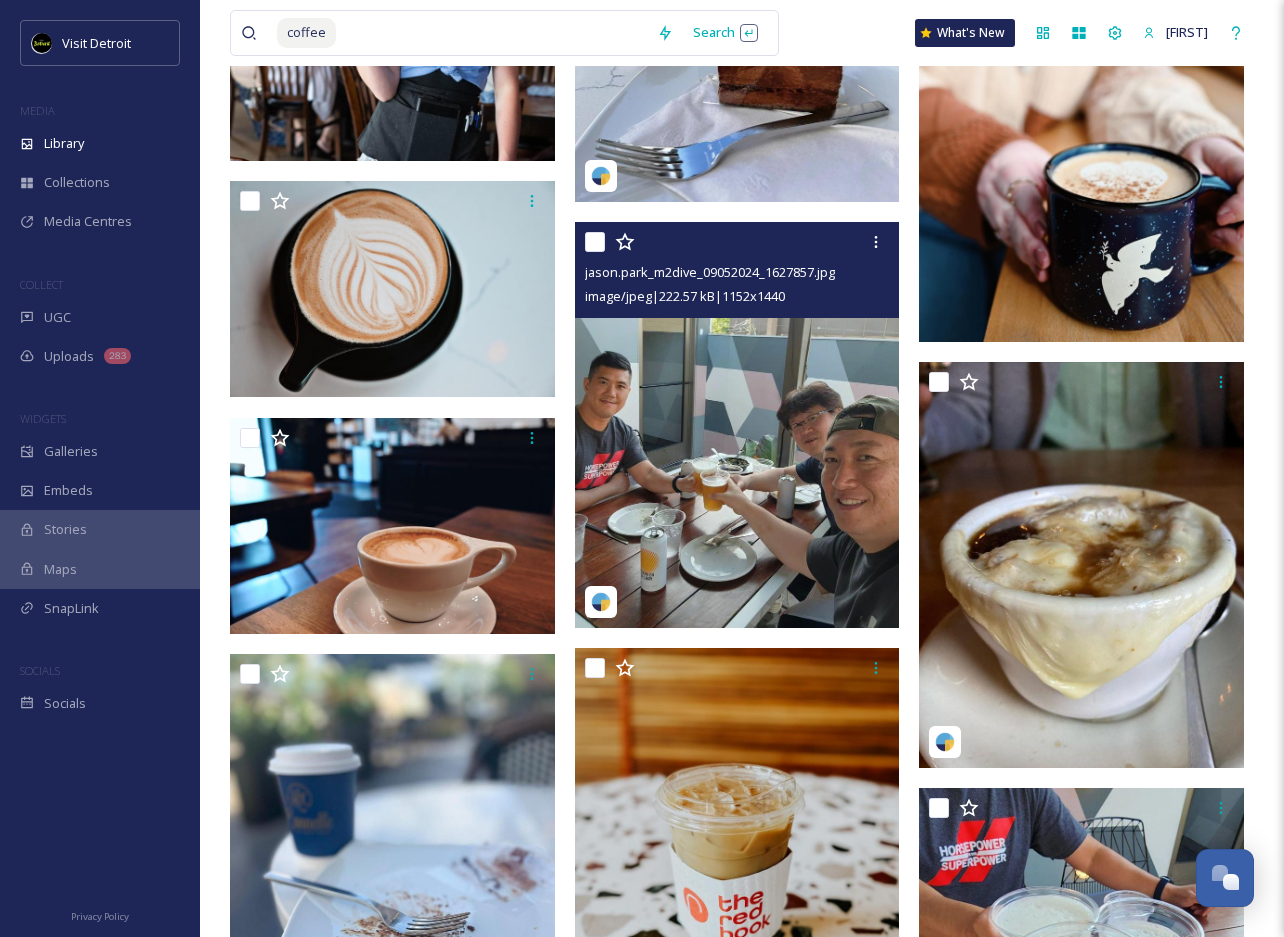 scroll, scrollTop: 14608, scrollLeft: 0, axis: vertical 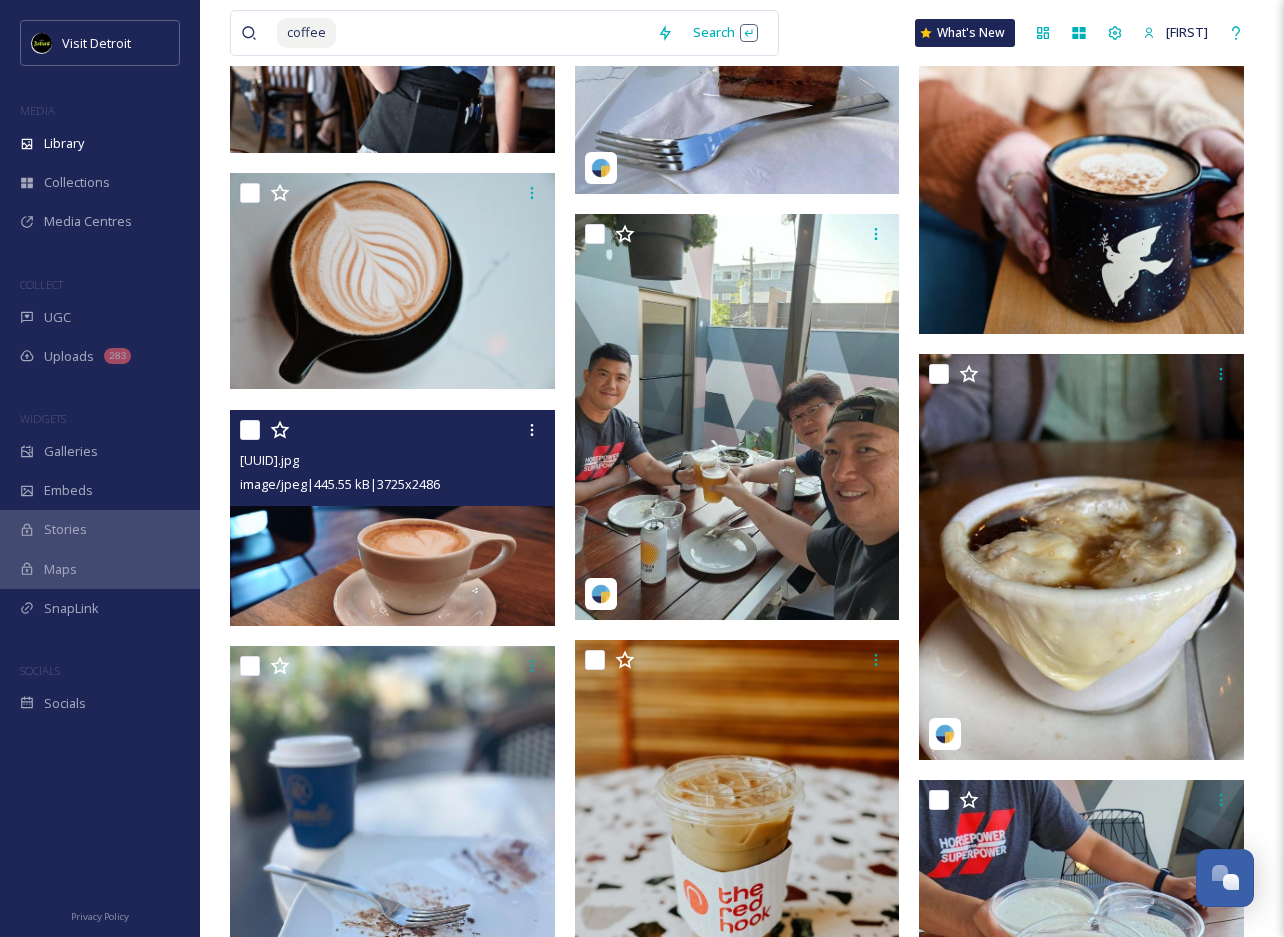 click at bounding box center [392, 518] 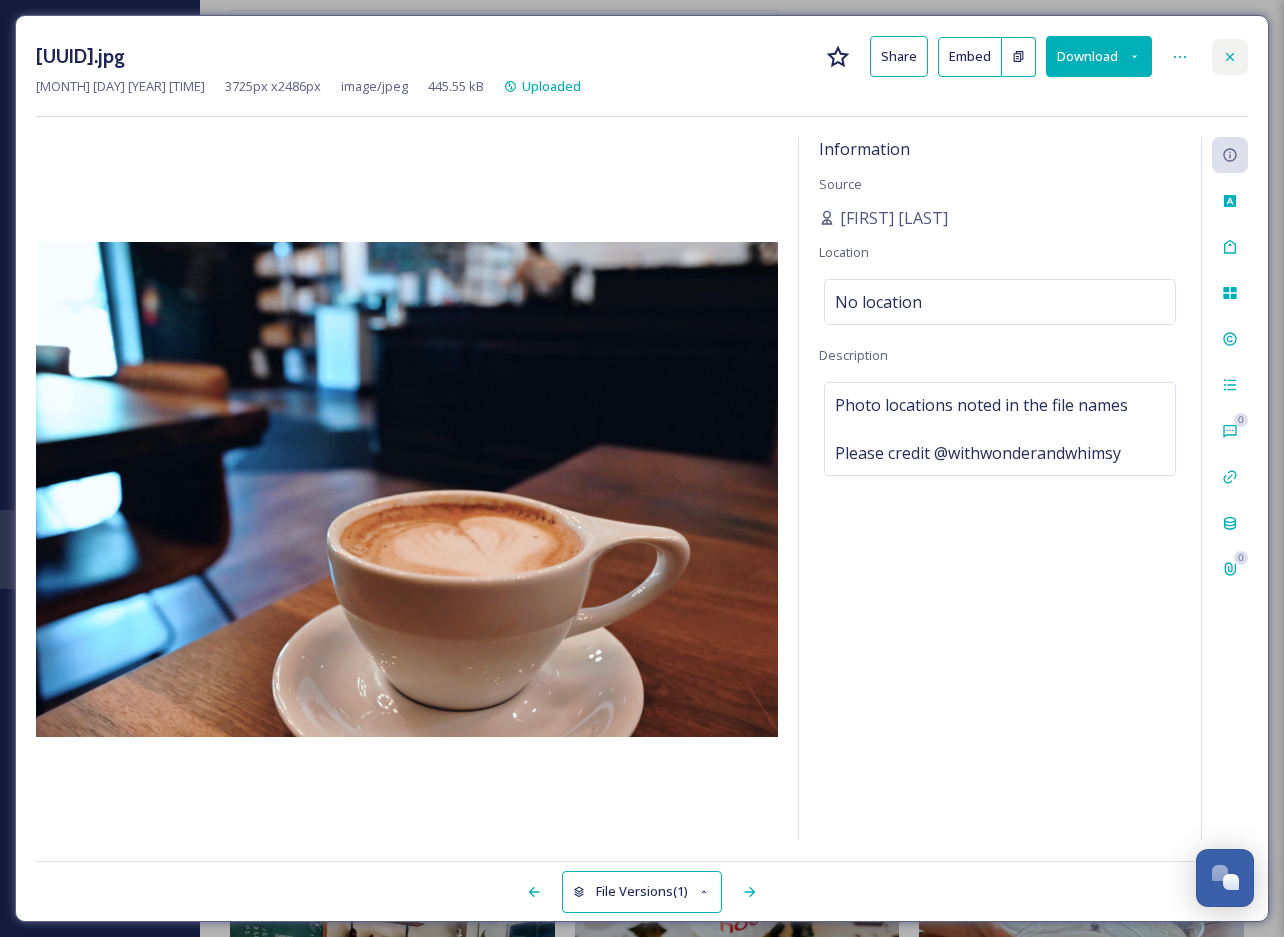 click 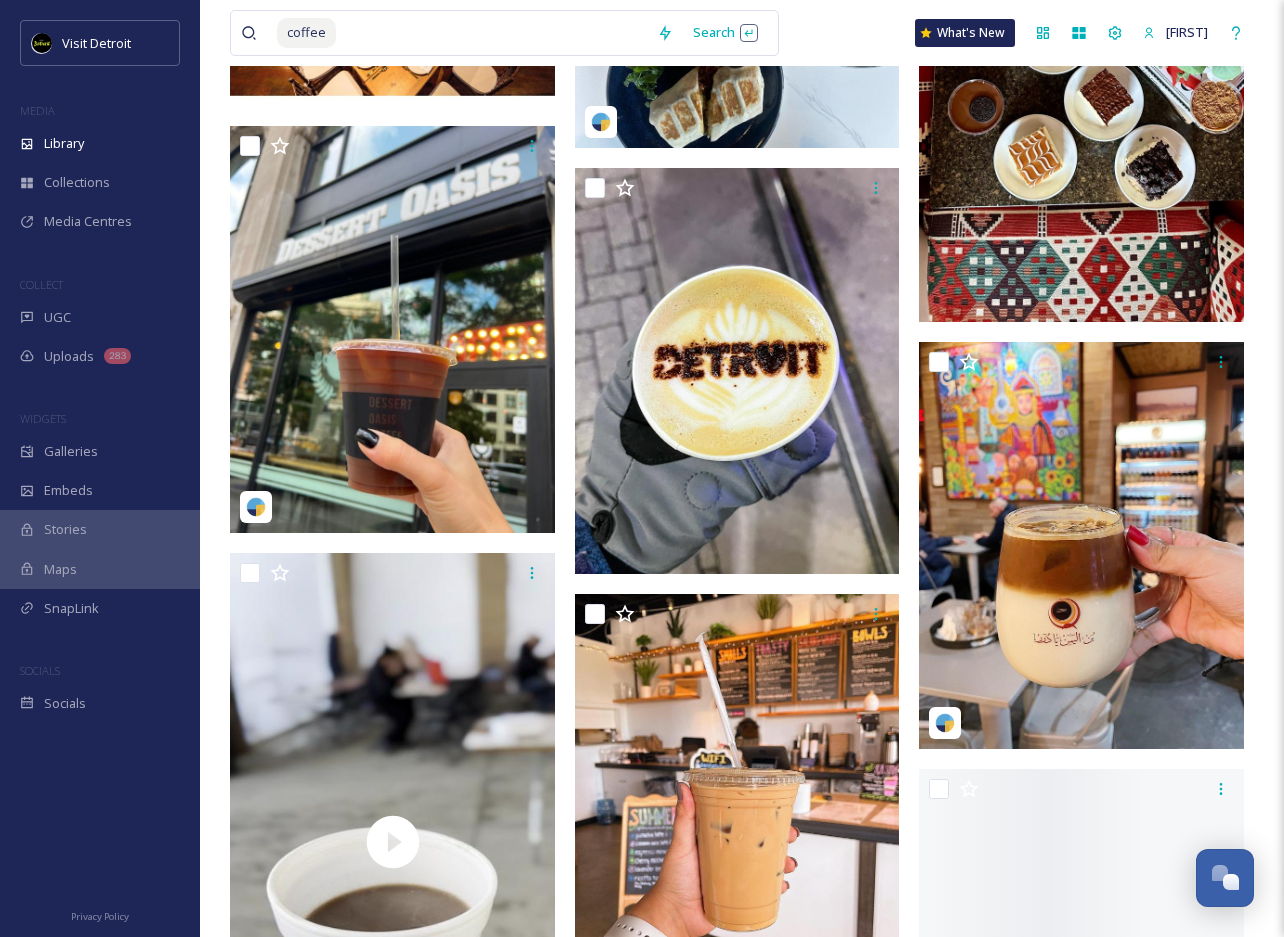 scroll, scrollTop: 22458, scrollLeft: 0, axis: vertical 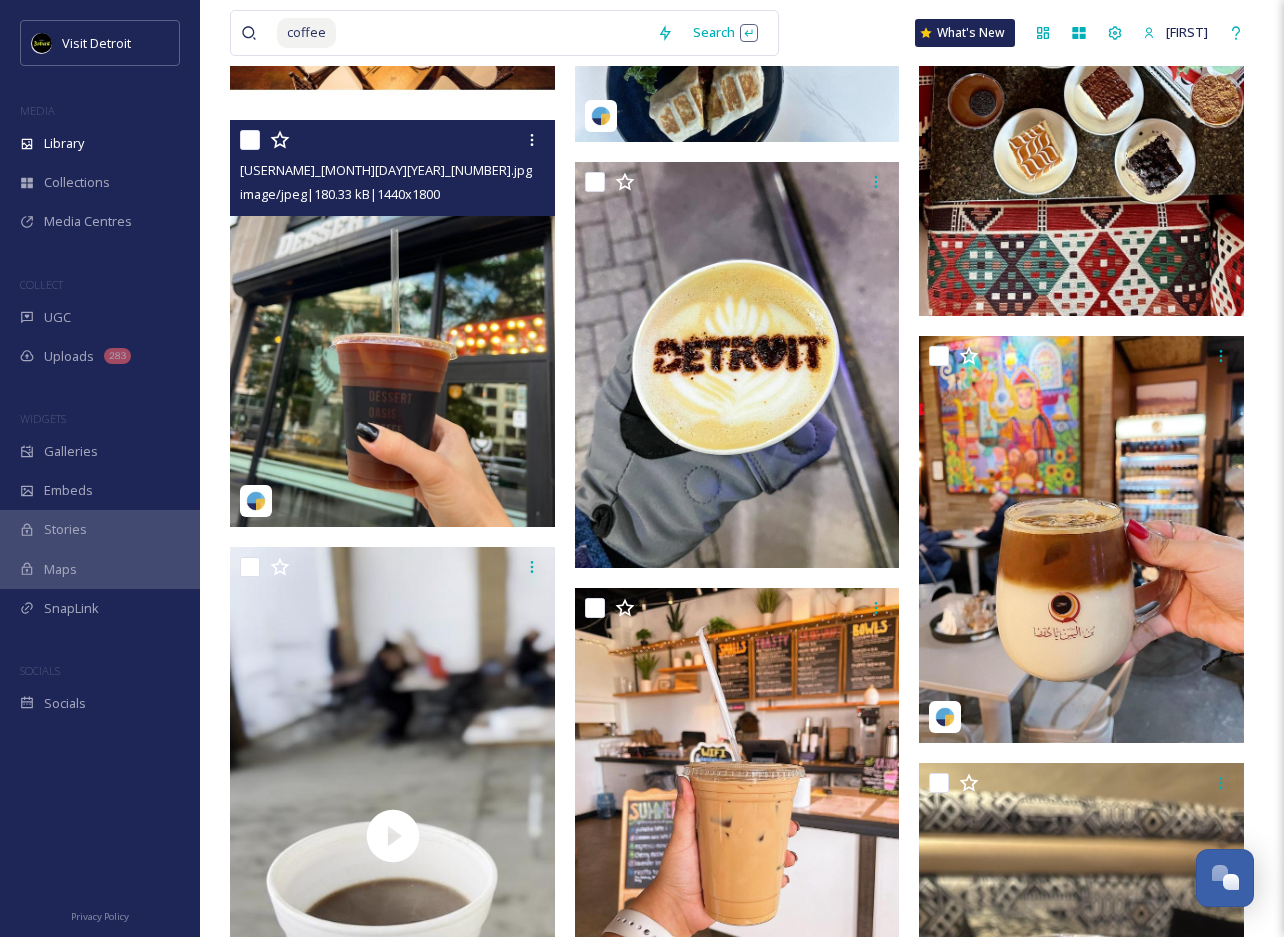 click at bounding box center (392, 323) 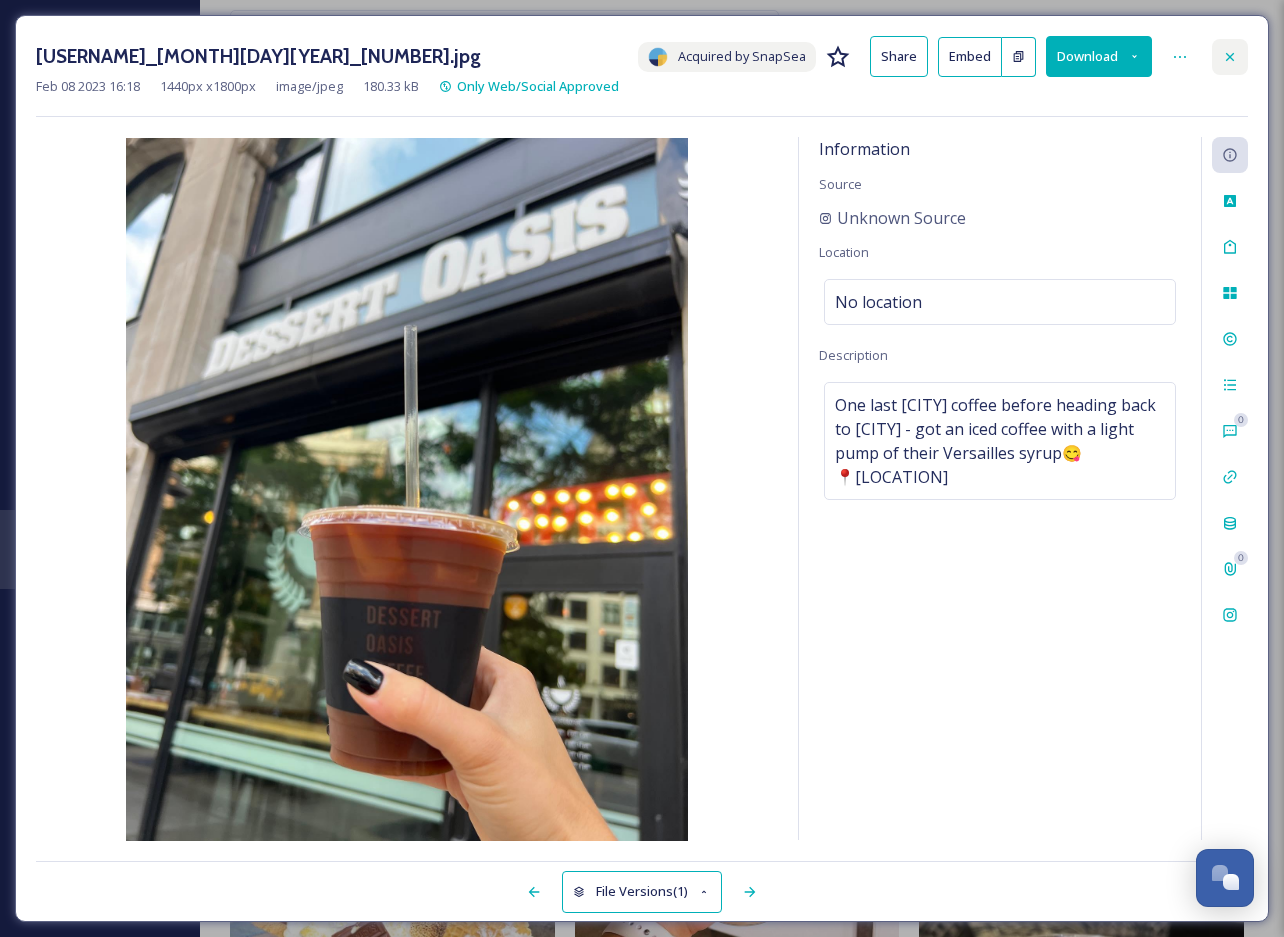 click 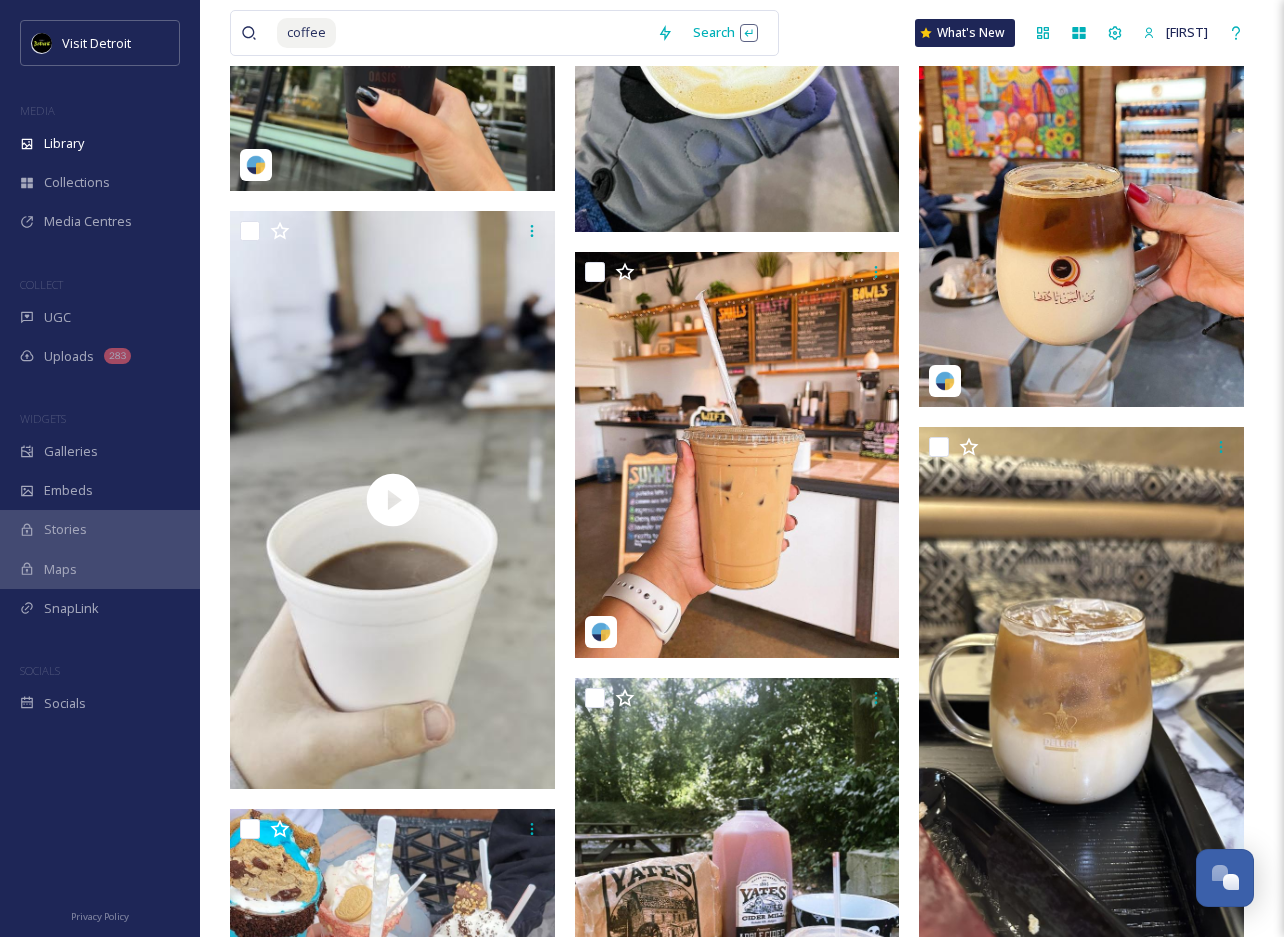 scroll, scrollTop: 22798, scrollLeft: 0, axis: vertical 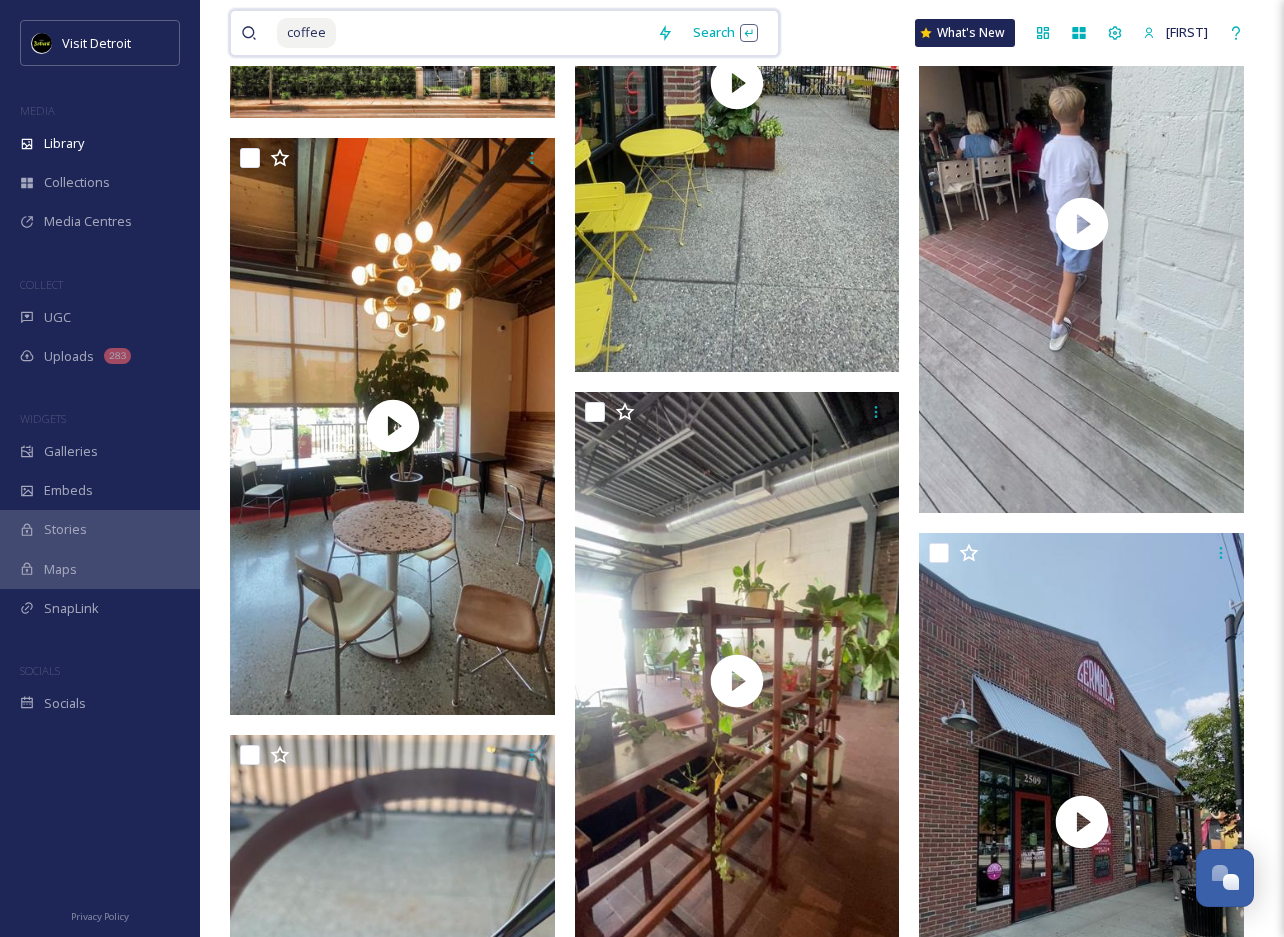 click at bounding box center (492, 33) 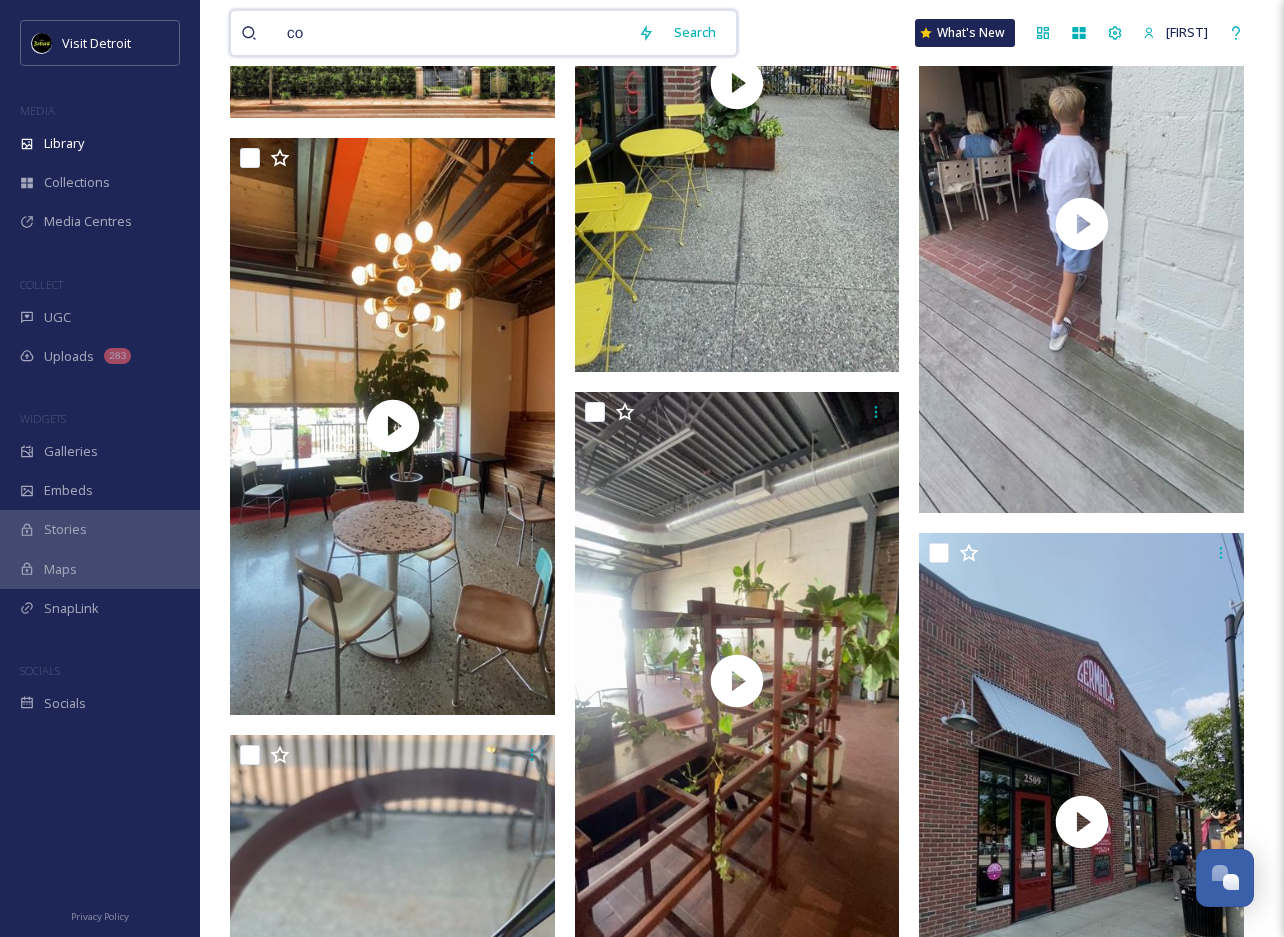 type on "c" 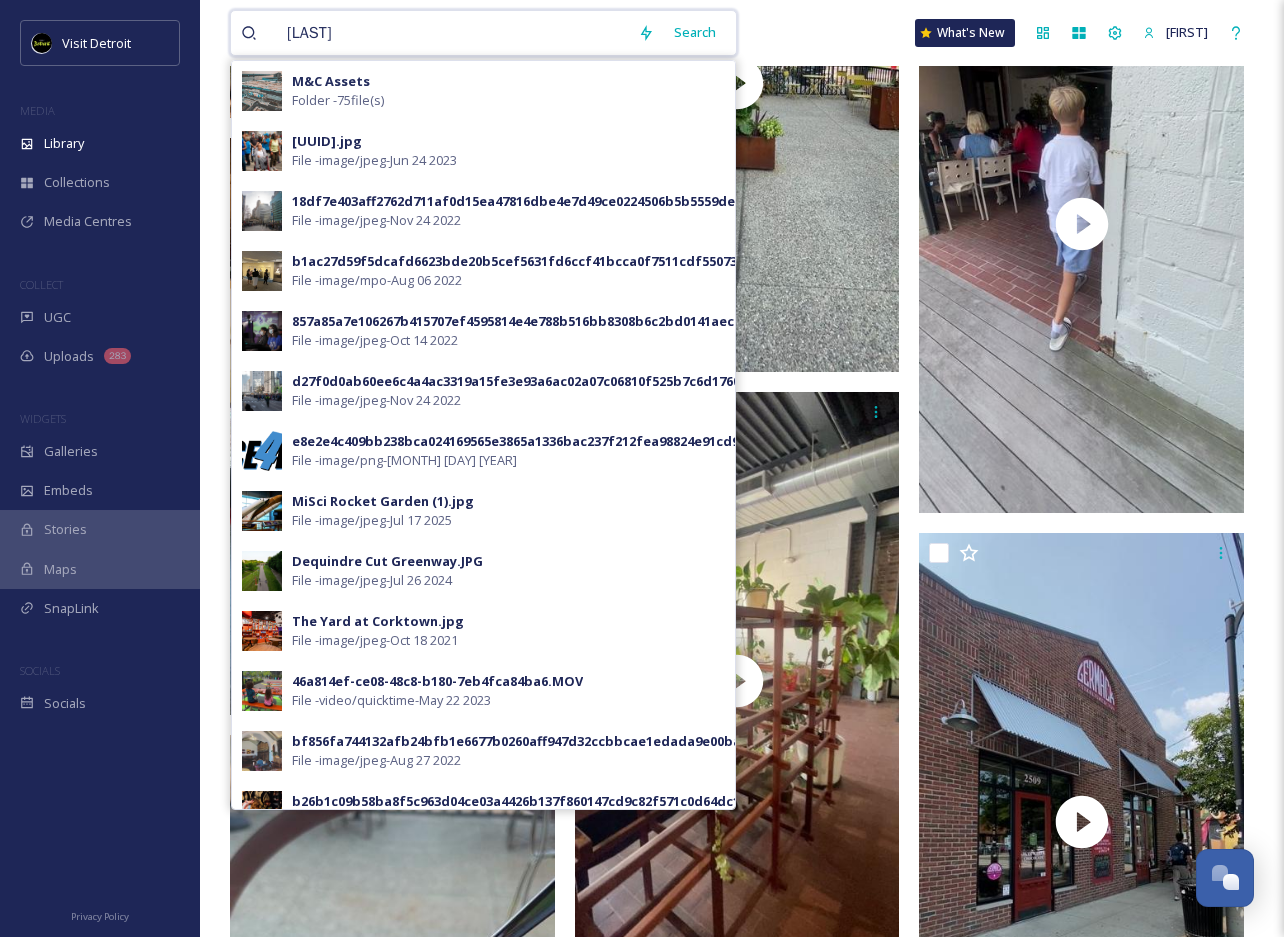 type on "cannelle" 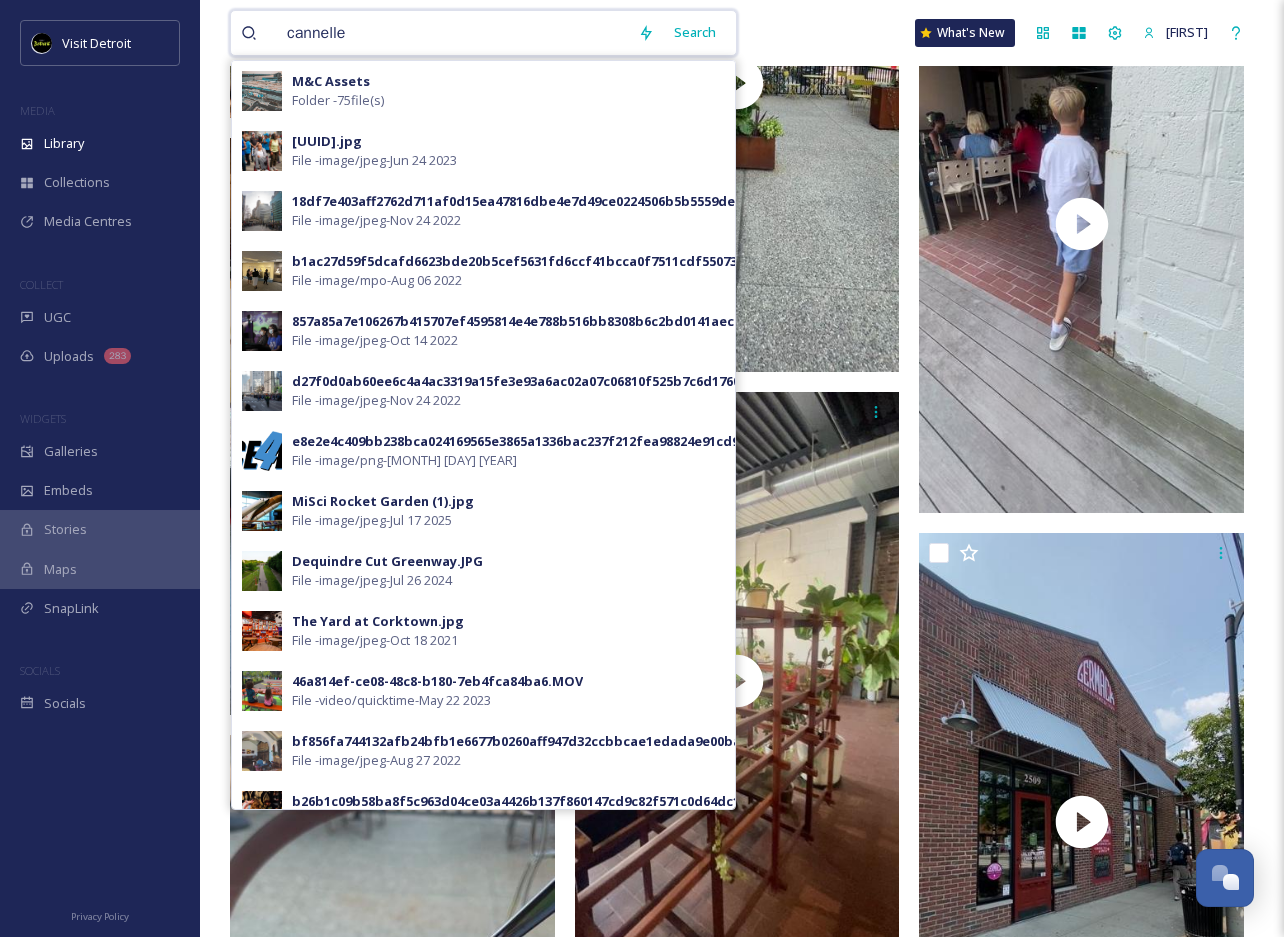 type 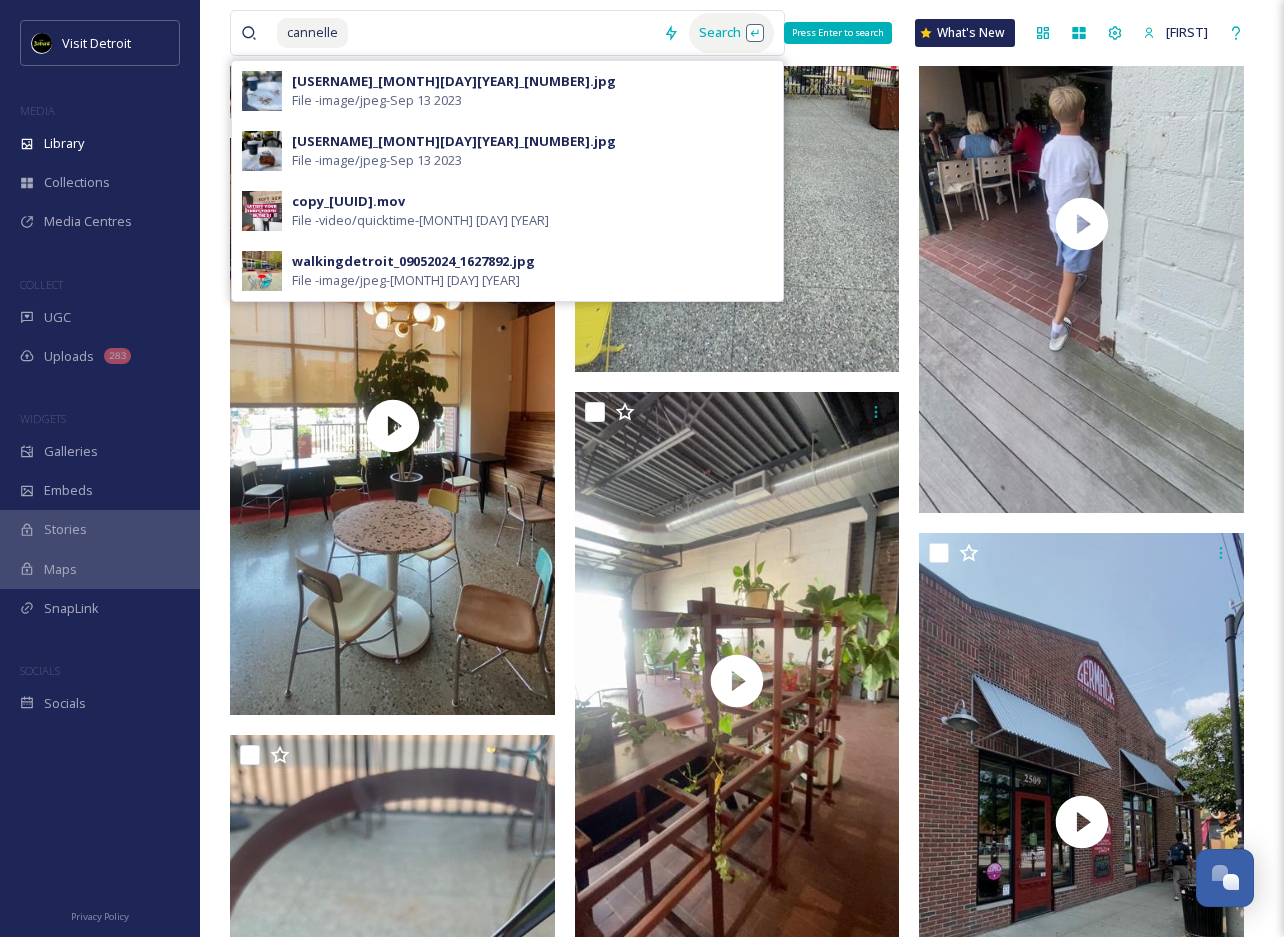 click on "Search Press Enter to search" at bounding box center (731, 32) 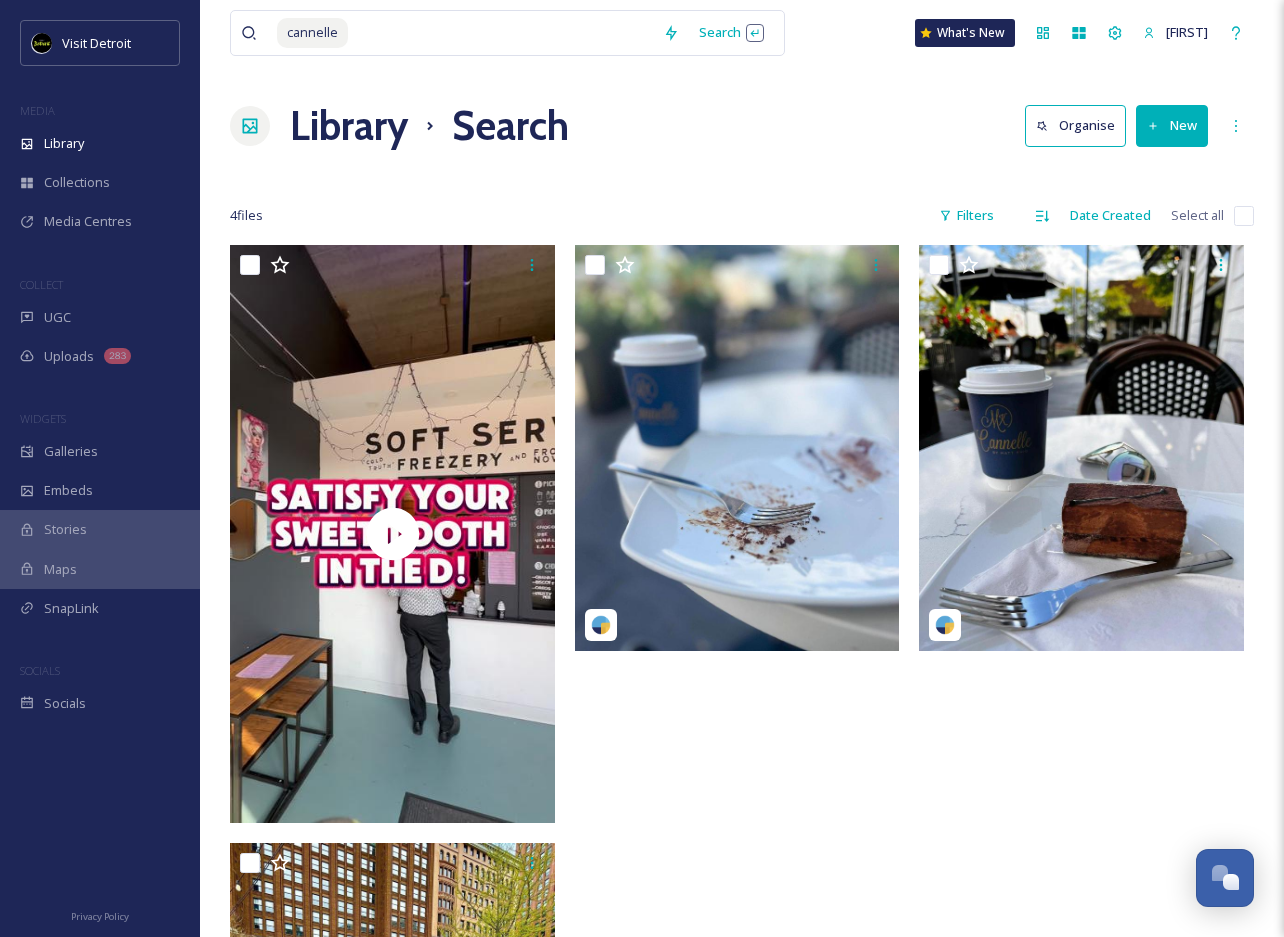 scroll, scrollTop: 0, scrollLeft: 0, axis: both 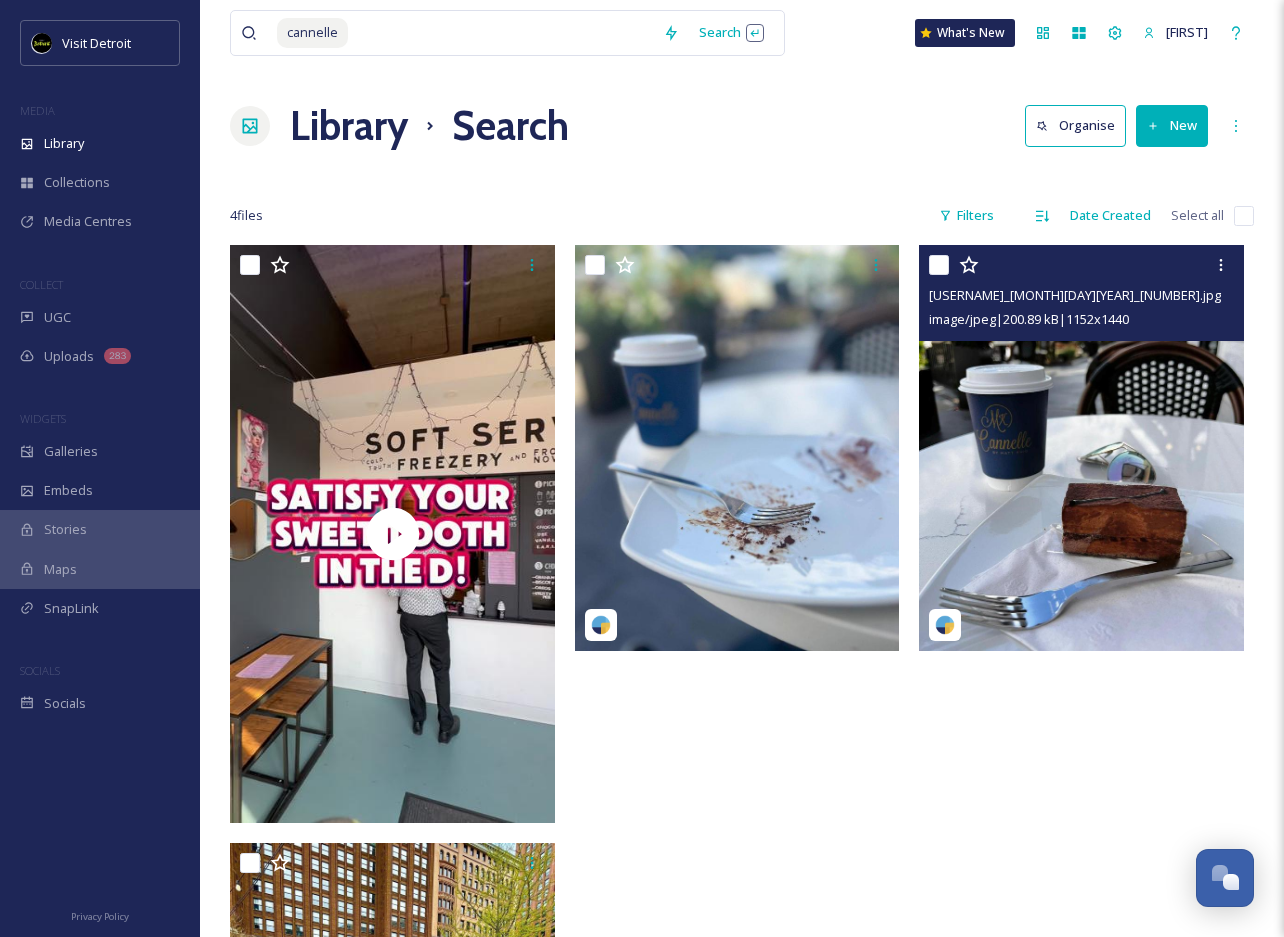 click at bounding box center (1081, 448) 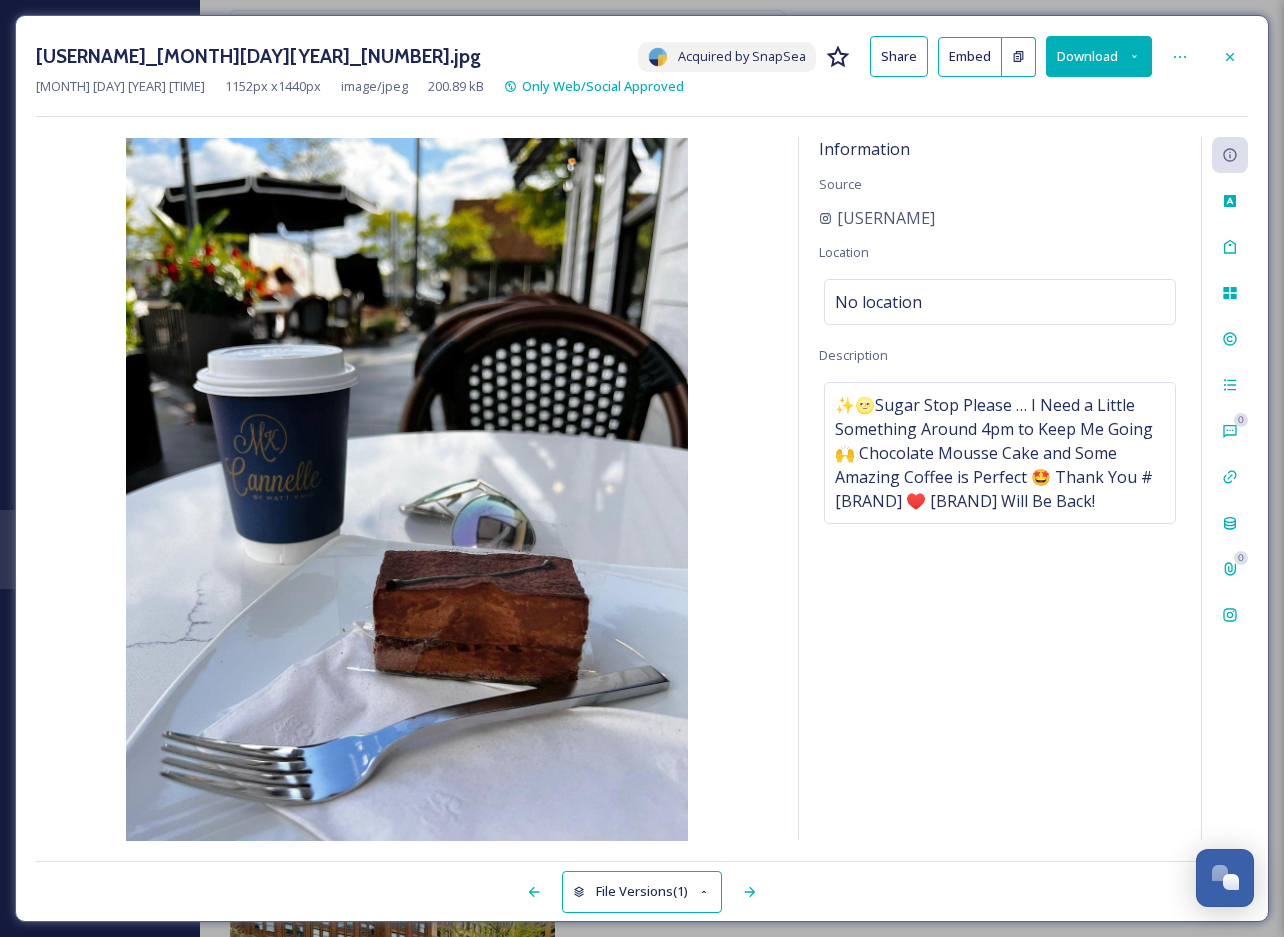click on "Embed" at bounding box center (970, 57) 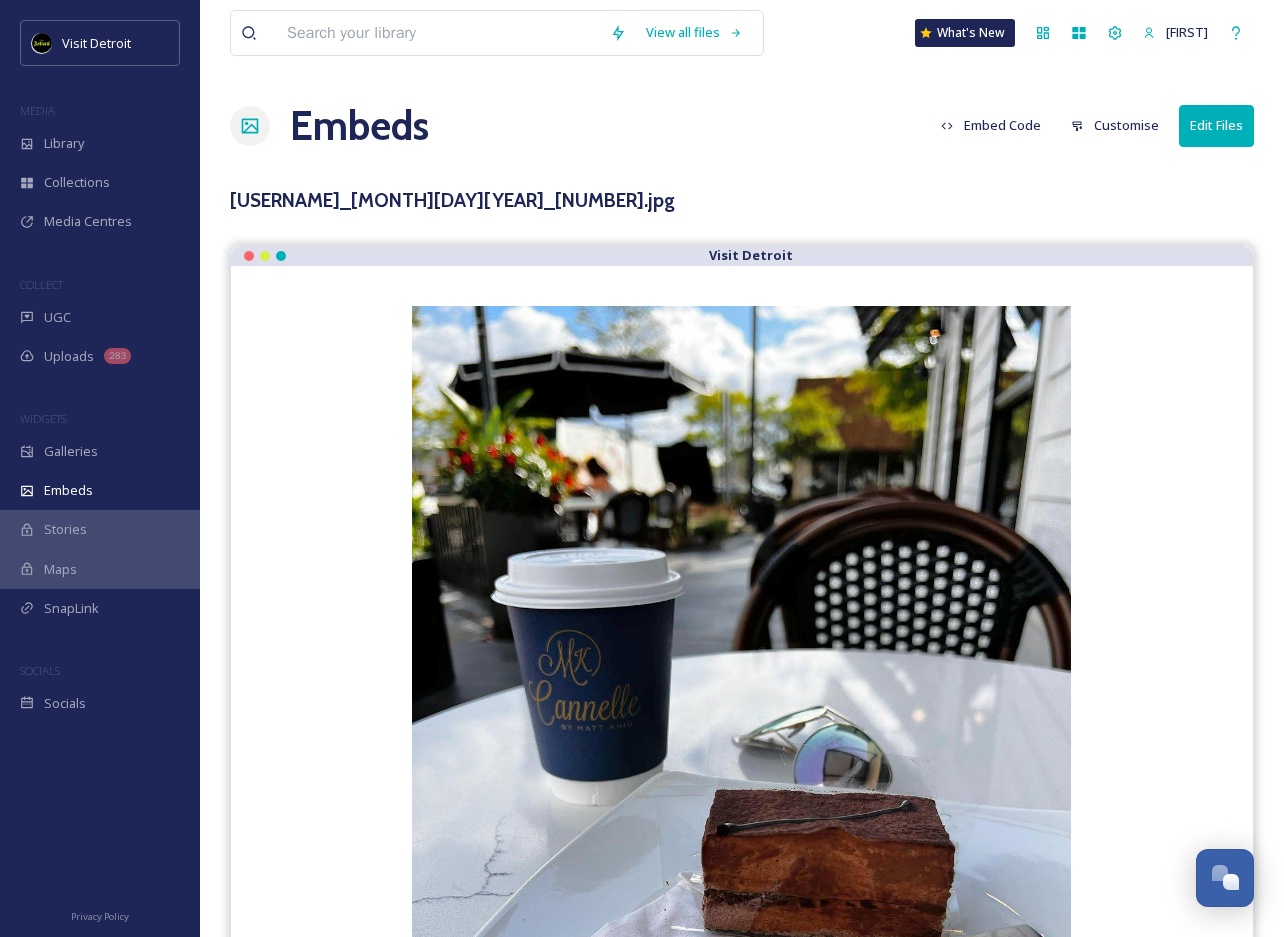 click on "Embed Code" at bounding box center (991, 125) 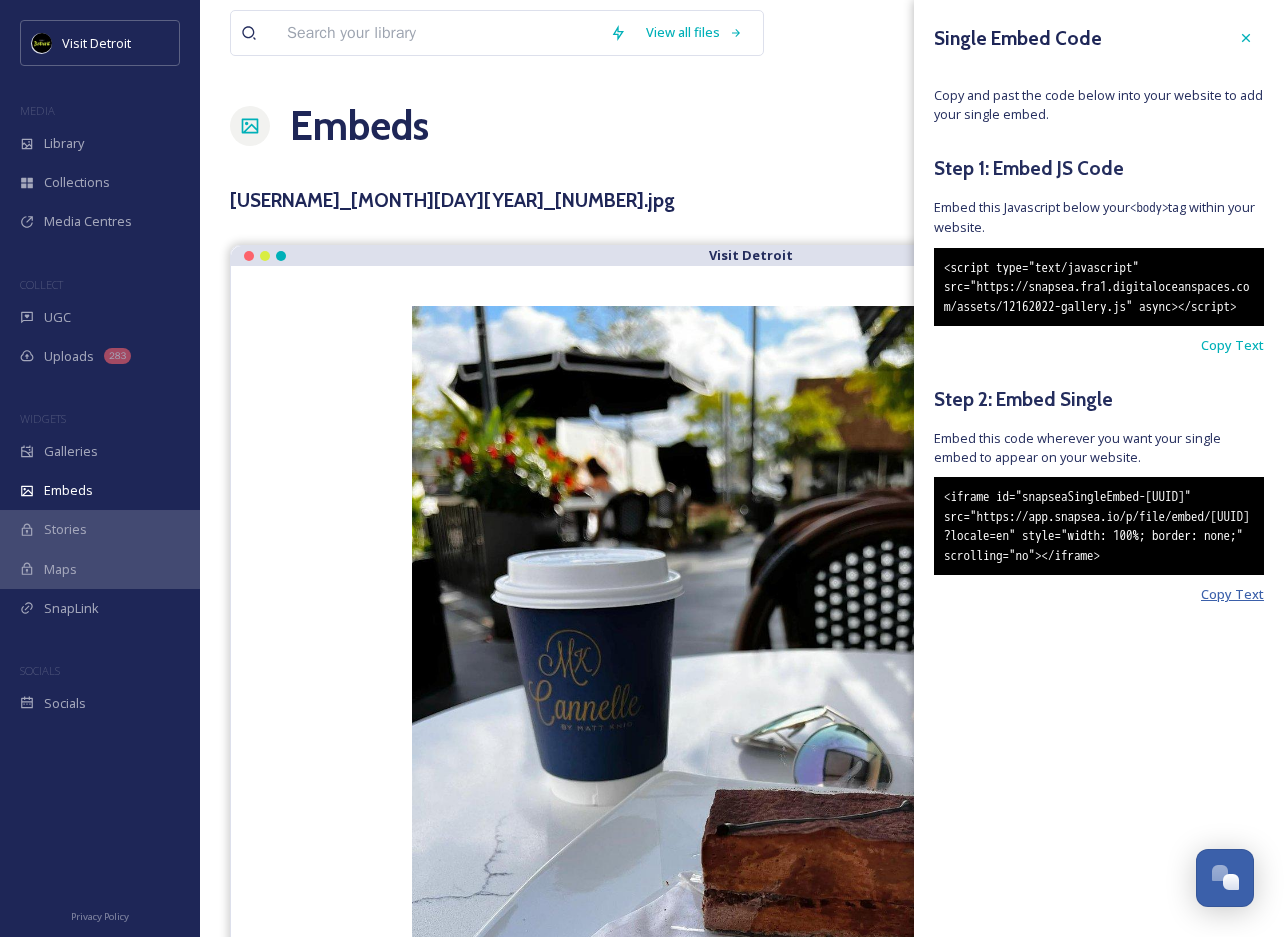 click on "Copy Text" at bounding box center [1232, 594] 